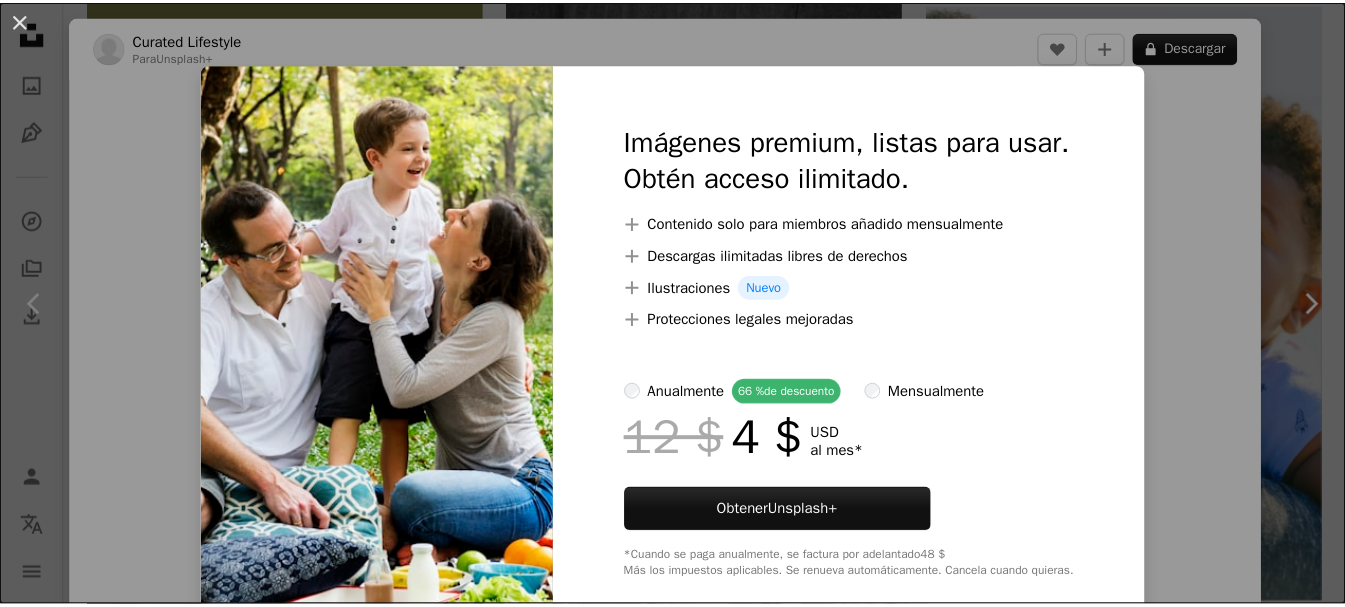 scroll, scrollTop: 5100, scrollLeft: 0, axis: vertical 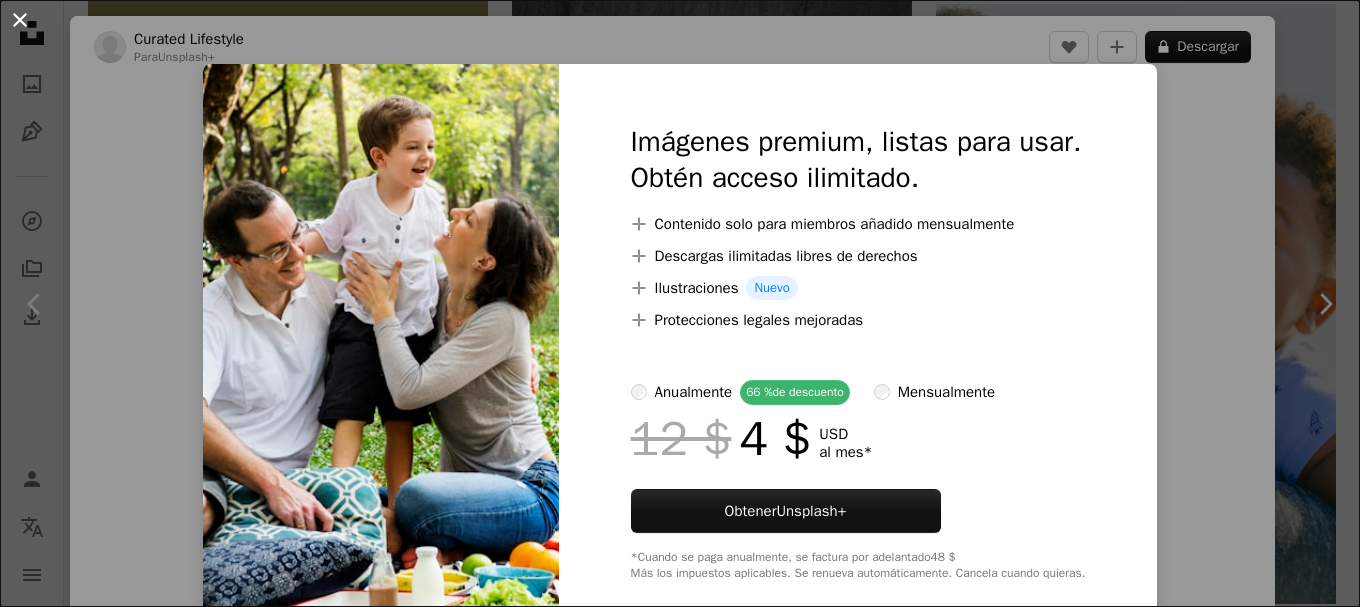 click on "An X shape" at bounding box center (20, 20) 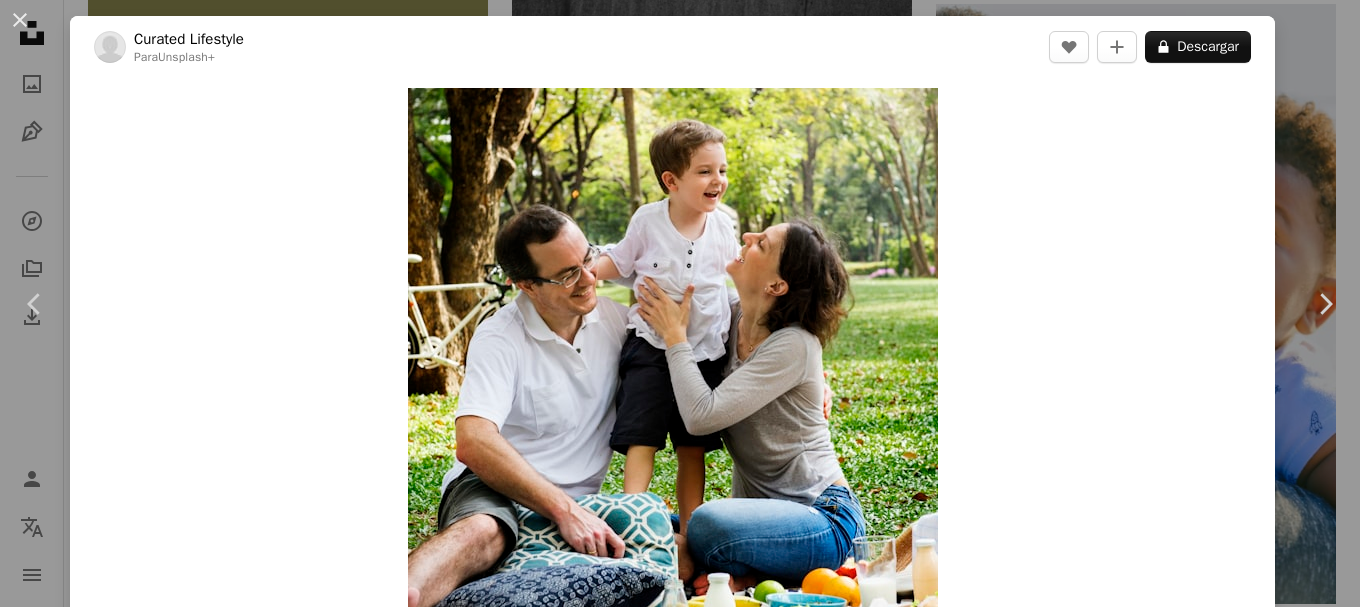 click on "An X shape" at bounding box center [20, 20] 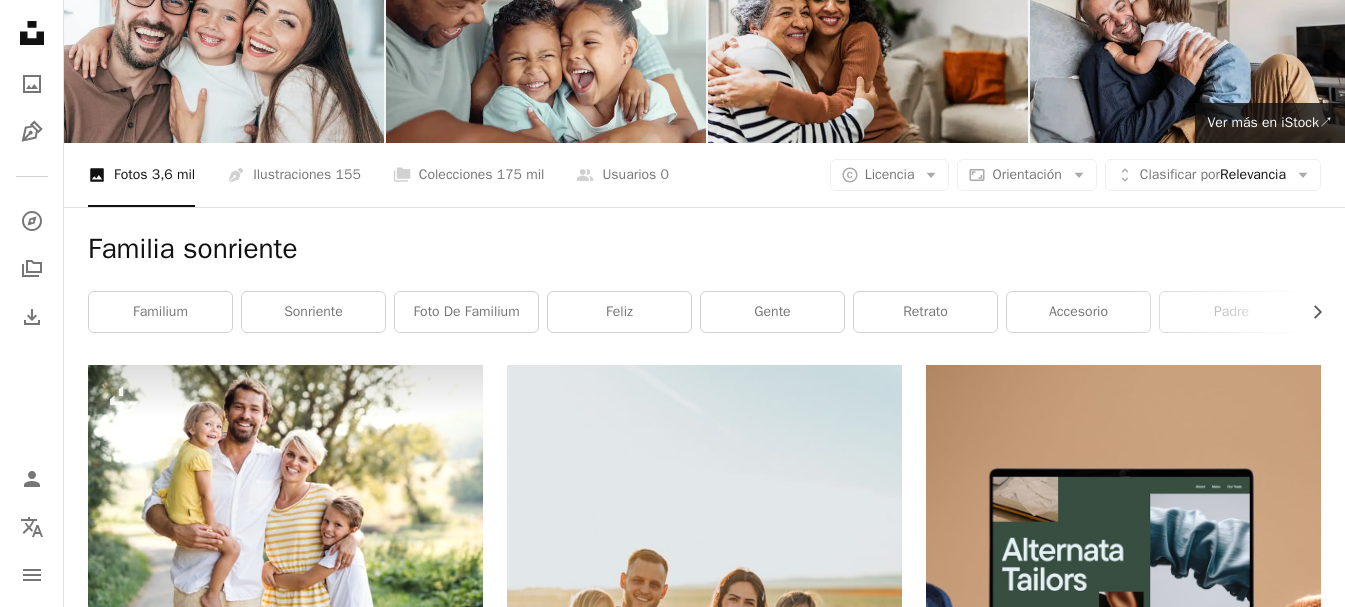 scroll, scrollTop: 0, scrollLeft: 0, axis: both 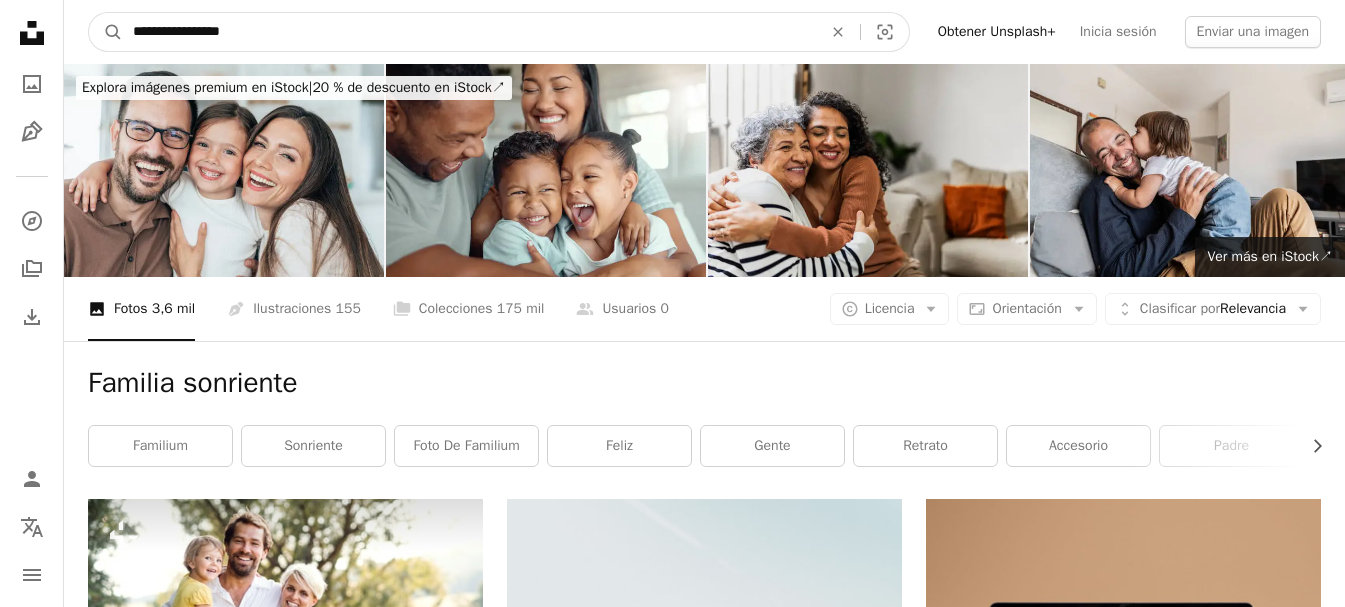 click on "**********" at bounding box center (469, 32) 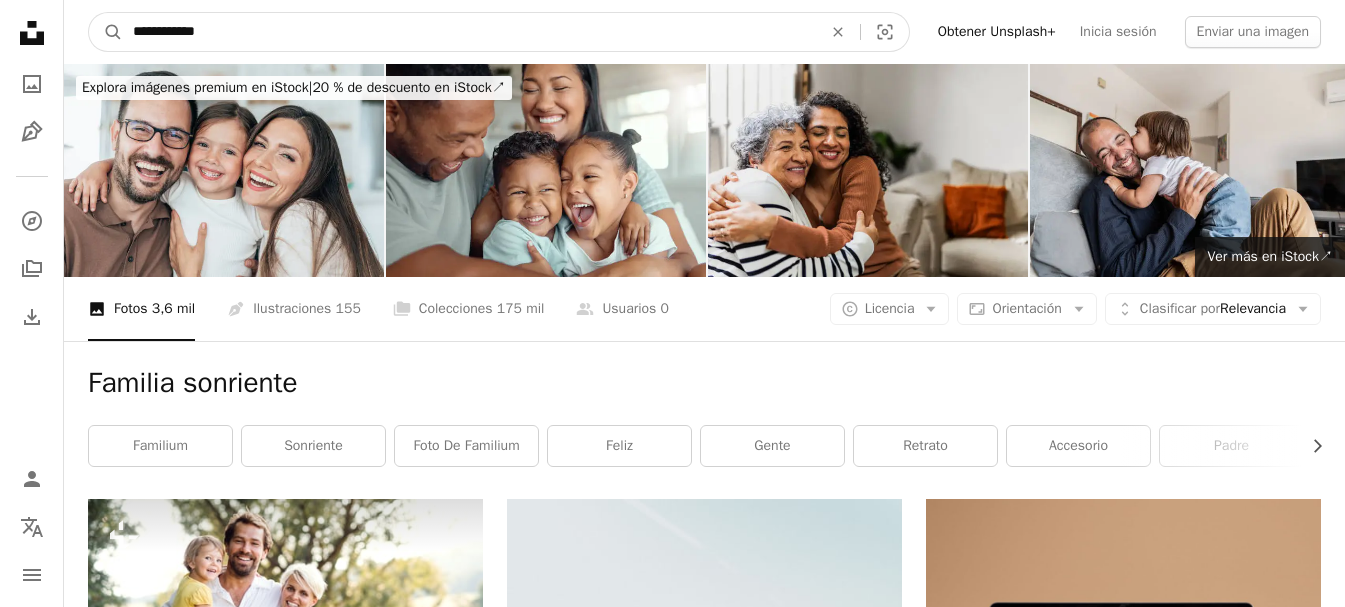type on "**********" 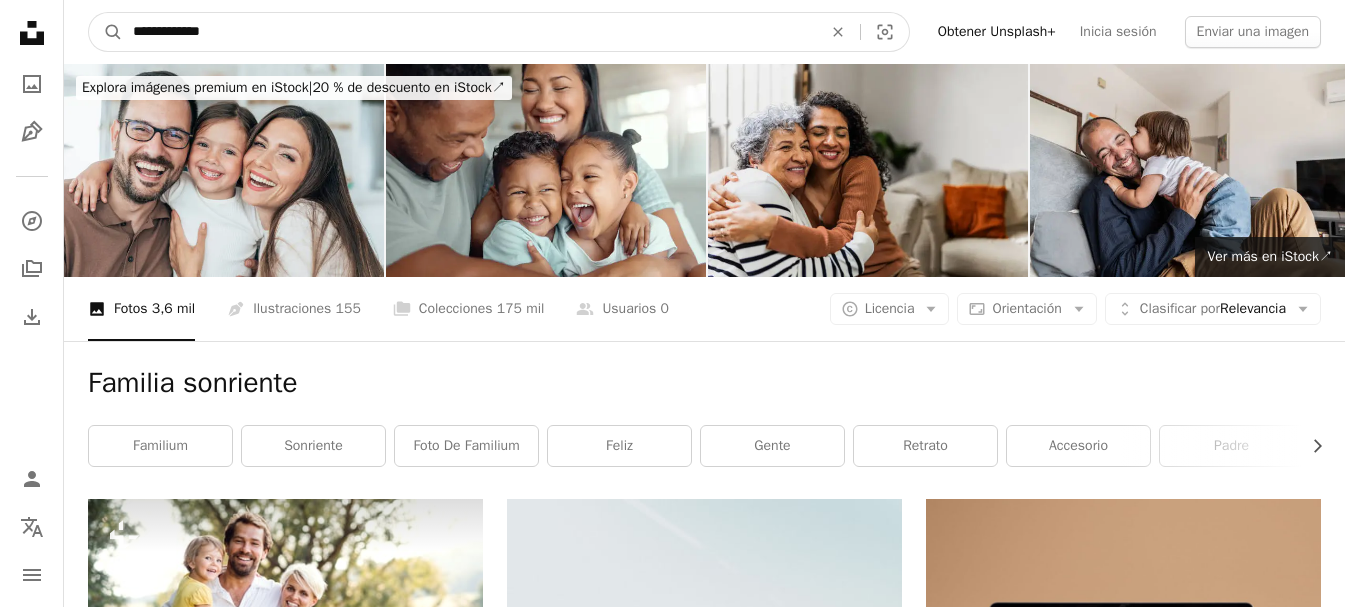 click on "A magnifying glass" at bounding box center [106, 32] 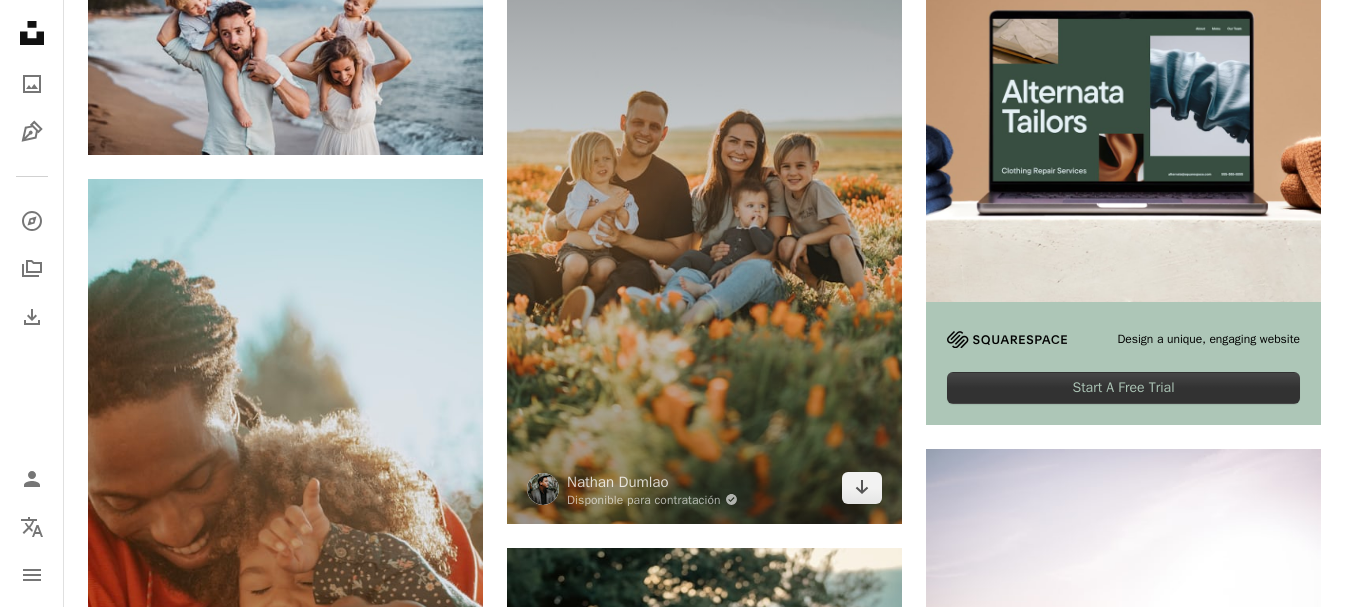 scroll, scrollTop: 600, scrollLeft: 0, axis: vertical 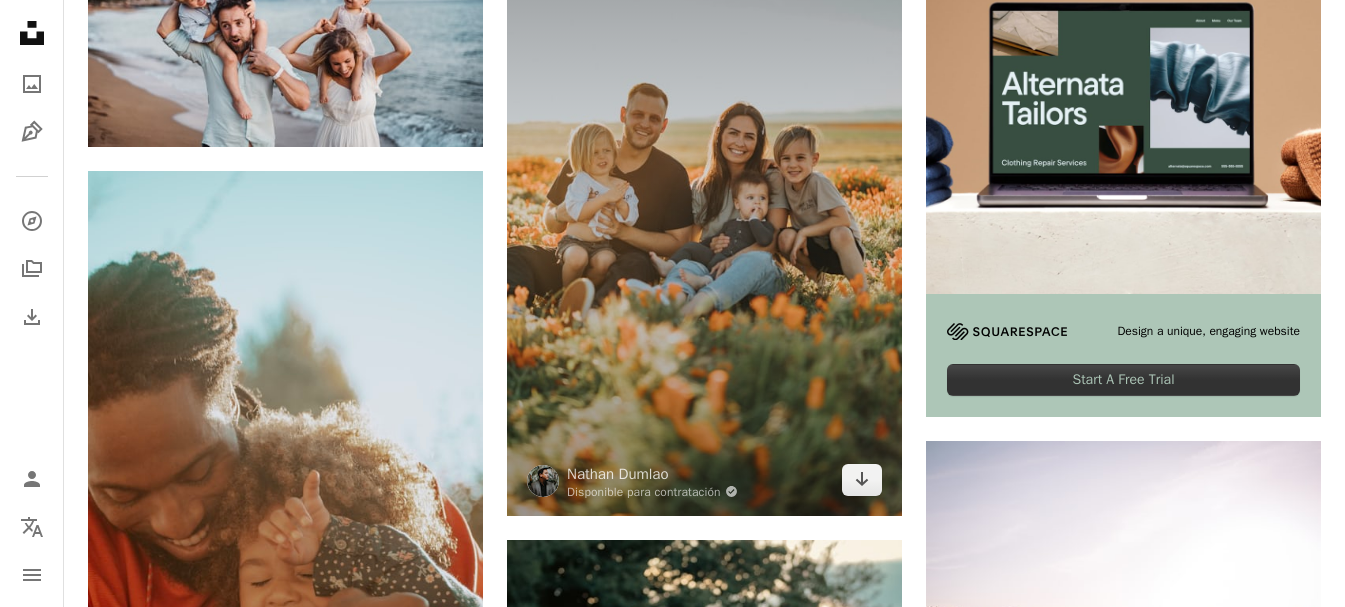 click at bounding box center (704, 207) 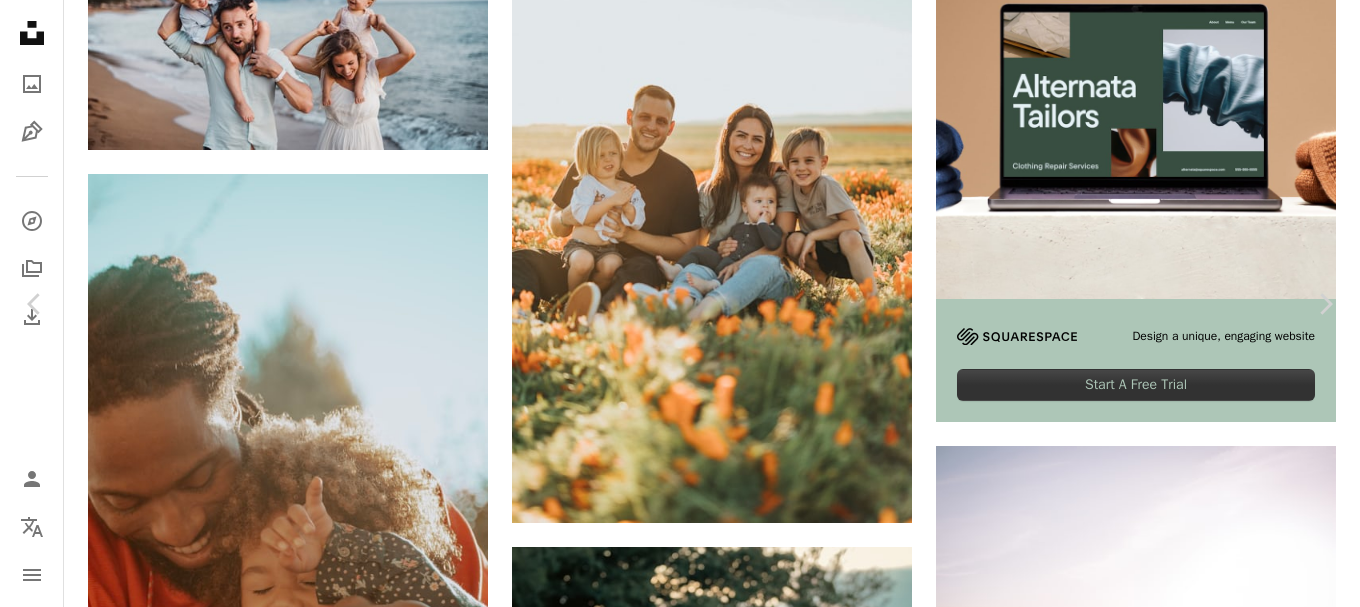 click on "An X shape" at bounding box center (20, 20) 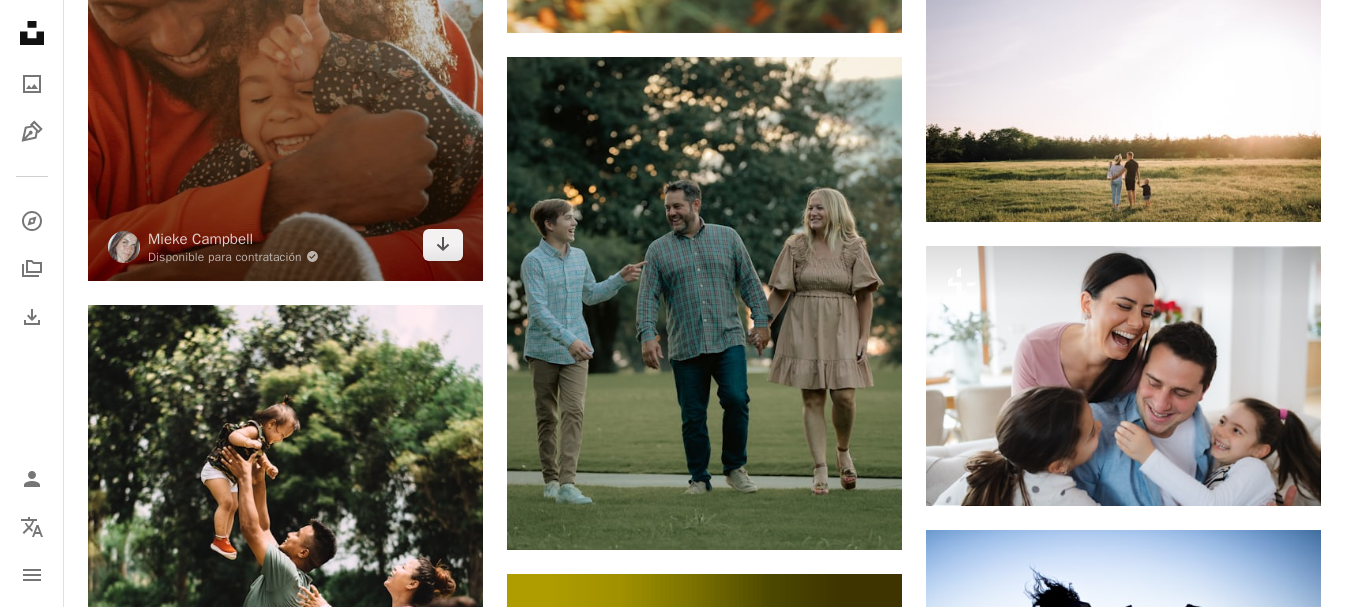 scroll, scrollTop: 1100, scrollLeft: 0, axis: vertical 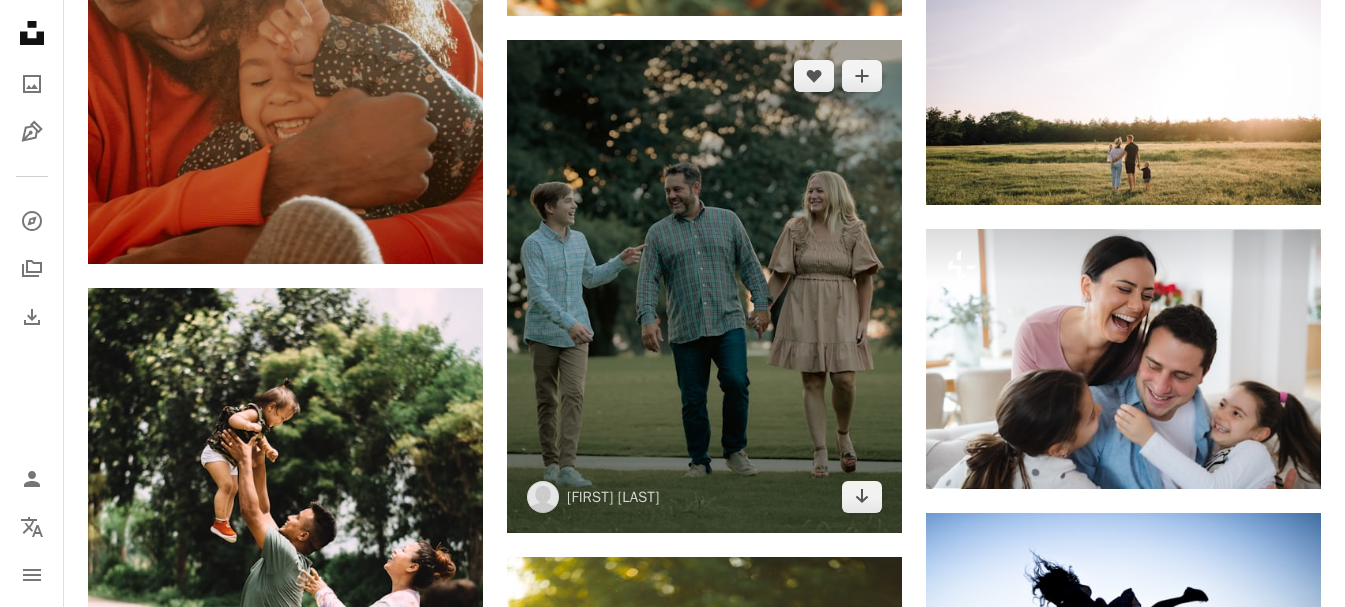click at bounding box center [704, 287] 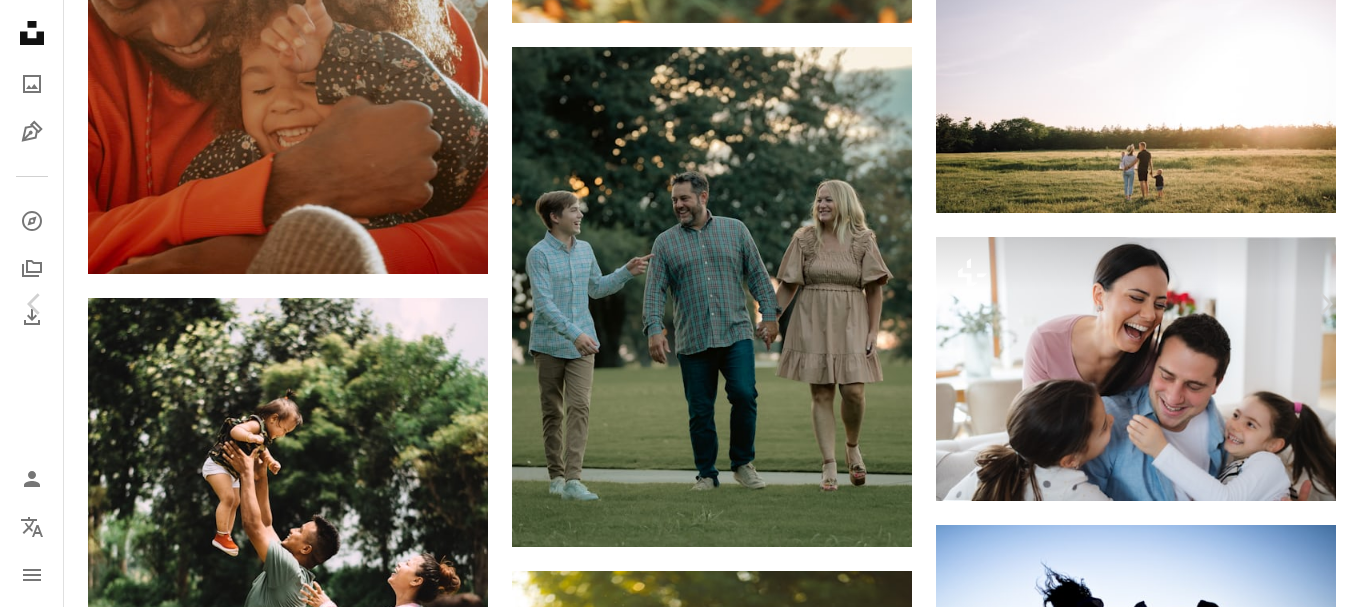 click on "An X shape" at bounding box center (20, 20) 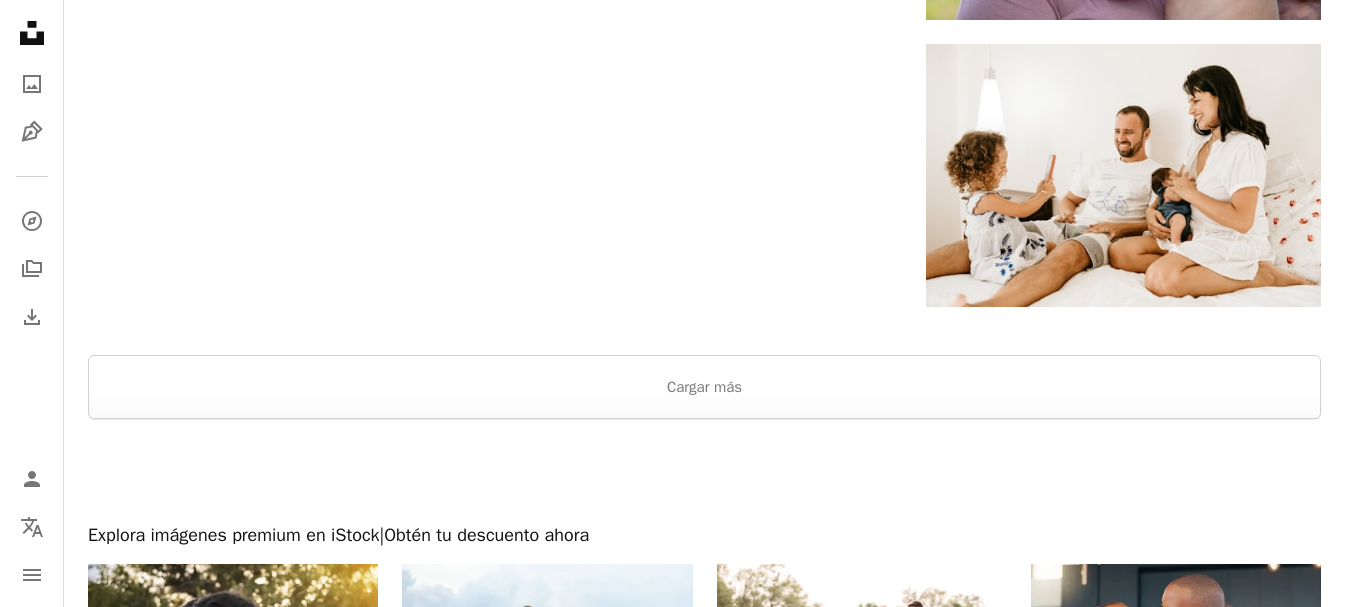 scroll, scrollTop: 3300, scrollLeft: 0, axis: vertical 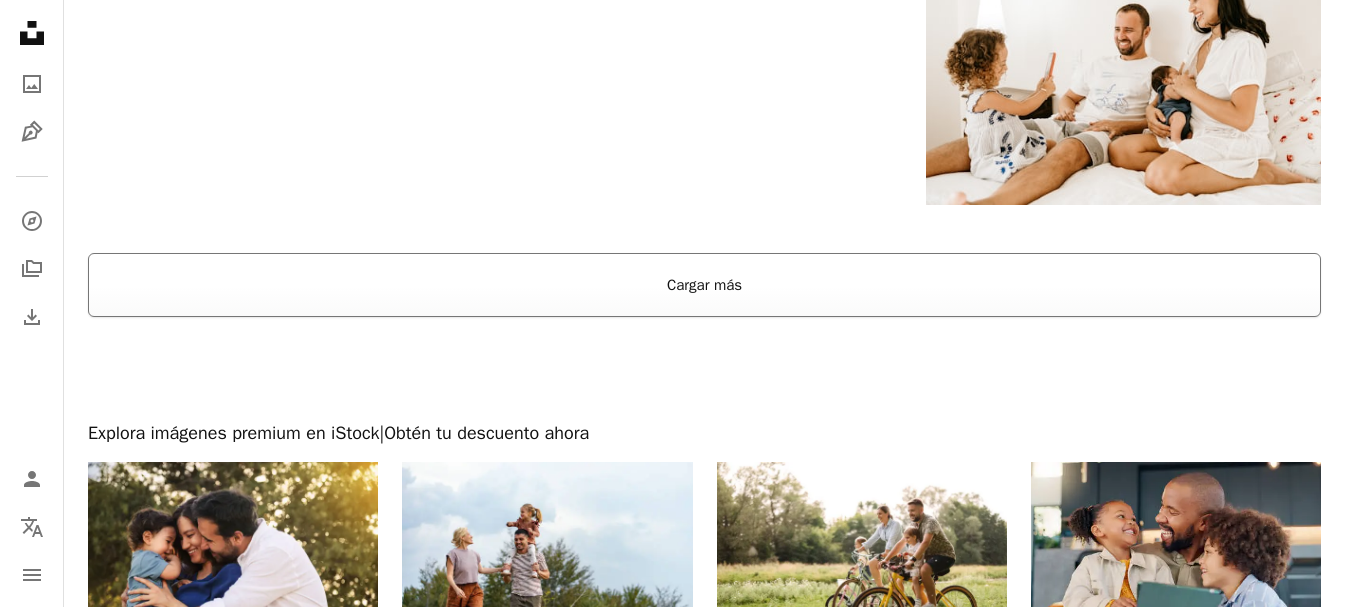 click on "Cargar más" at bounding box center (704, 285) 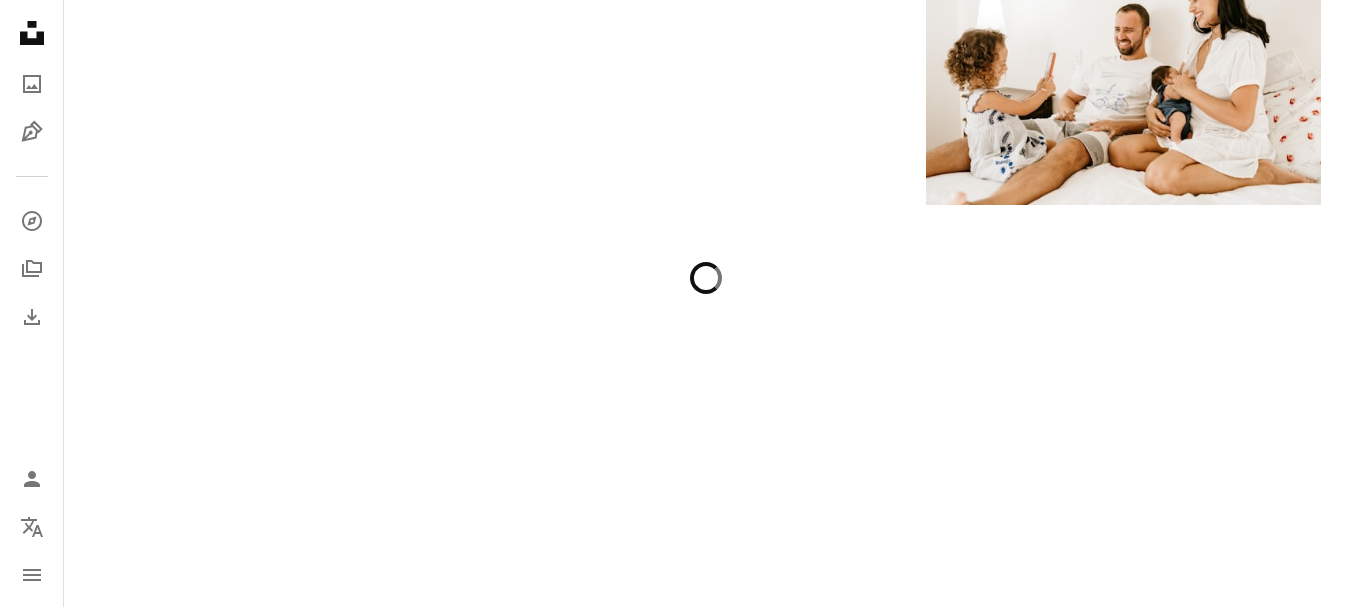 click at bounding box center (704, 665) 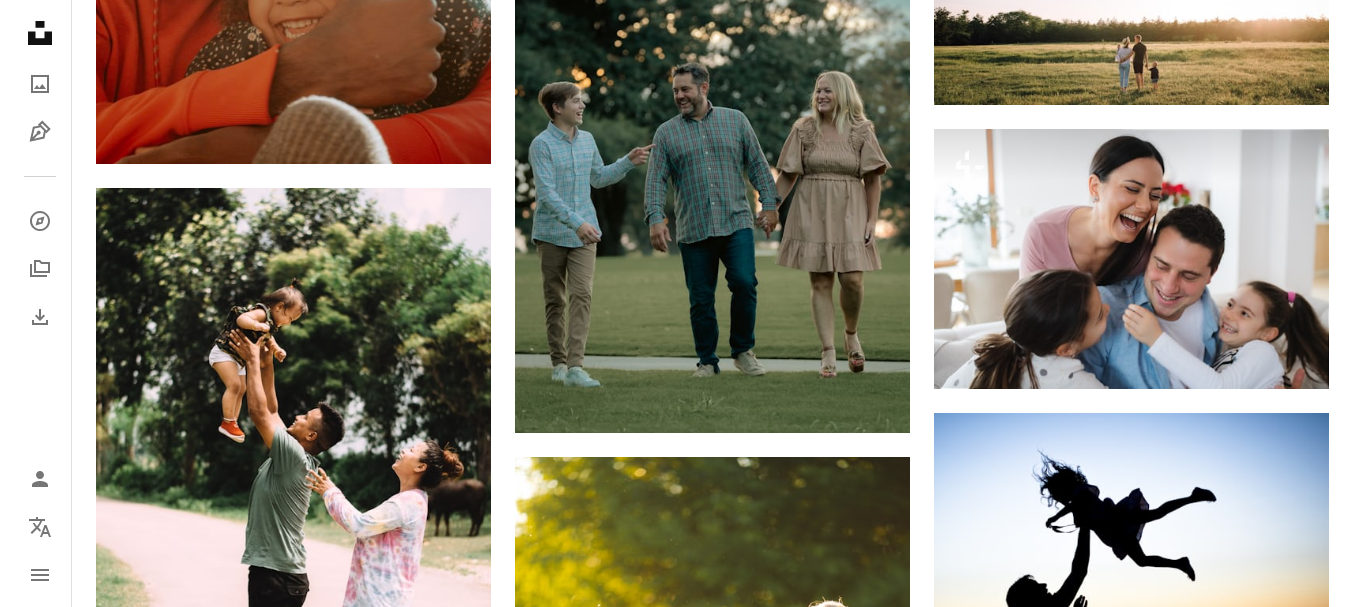 scroll, scrollTop: 1000, scrollLeft: 0, axis: vertical 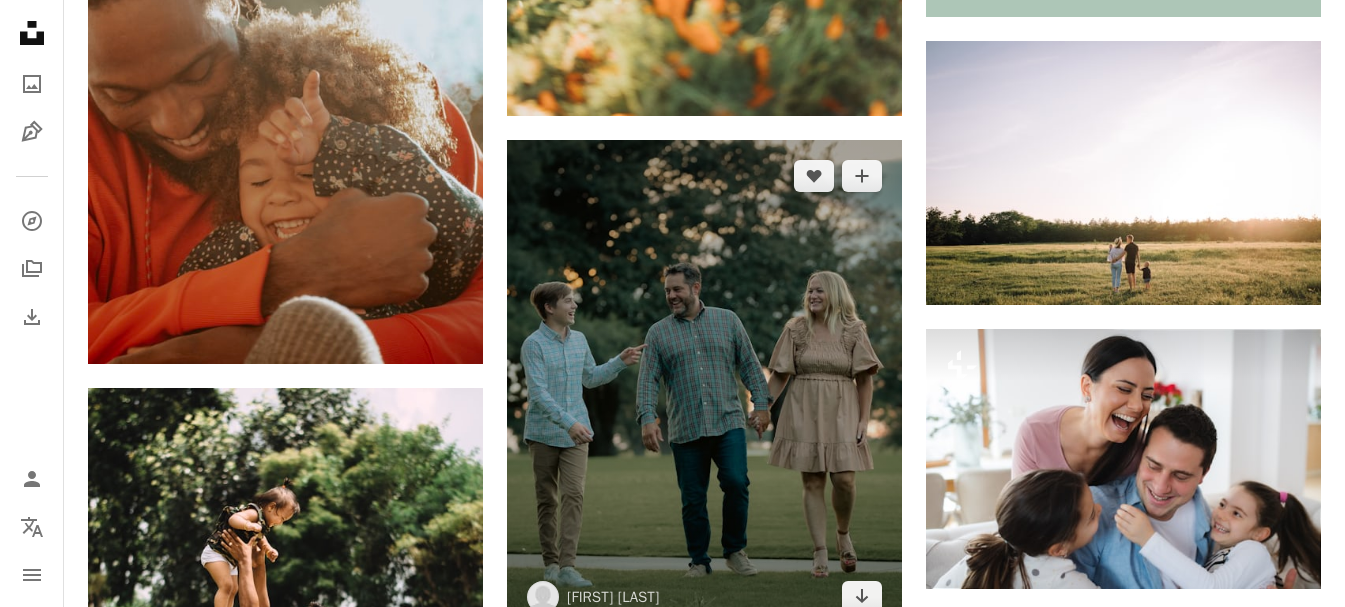 click at bounding box center [704, 387] 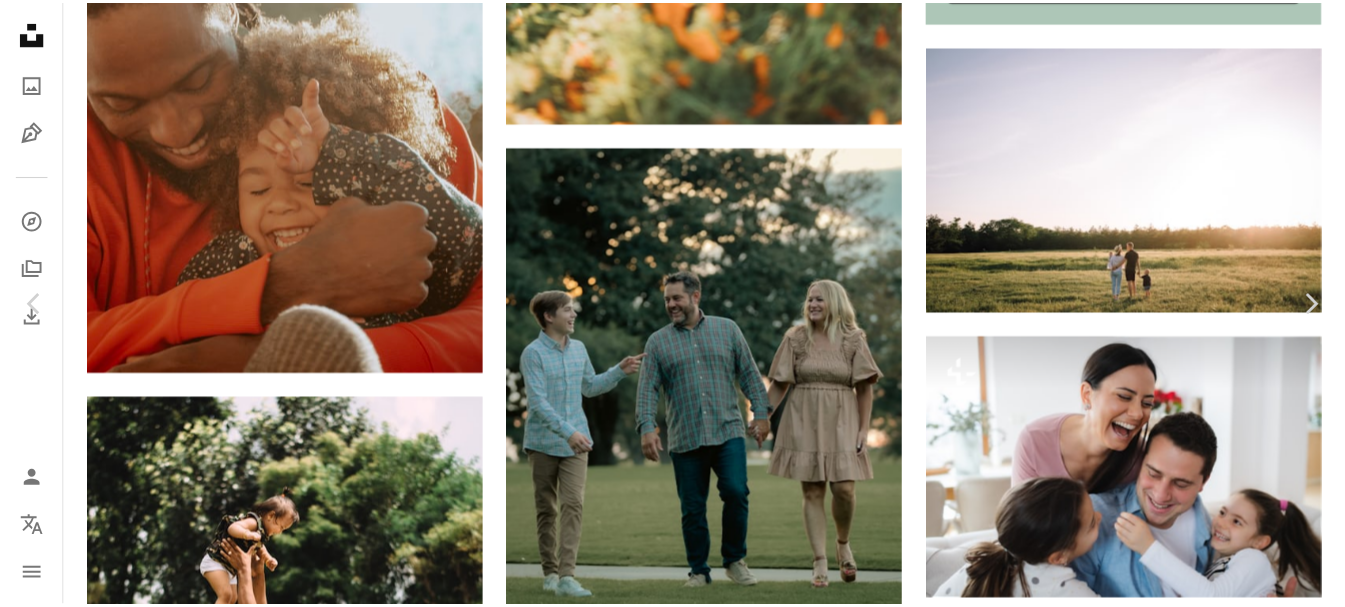 scroll, scrollTop: 100, scrollLeft: 0, axis: vertical 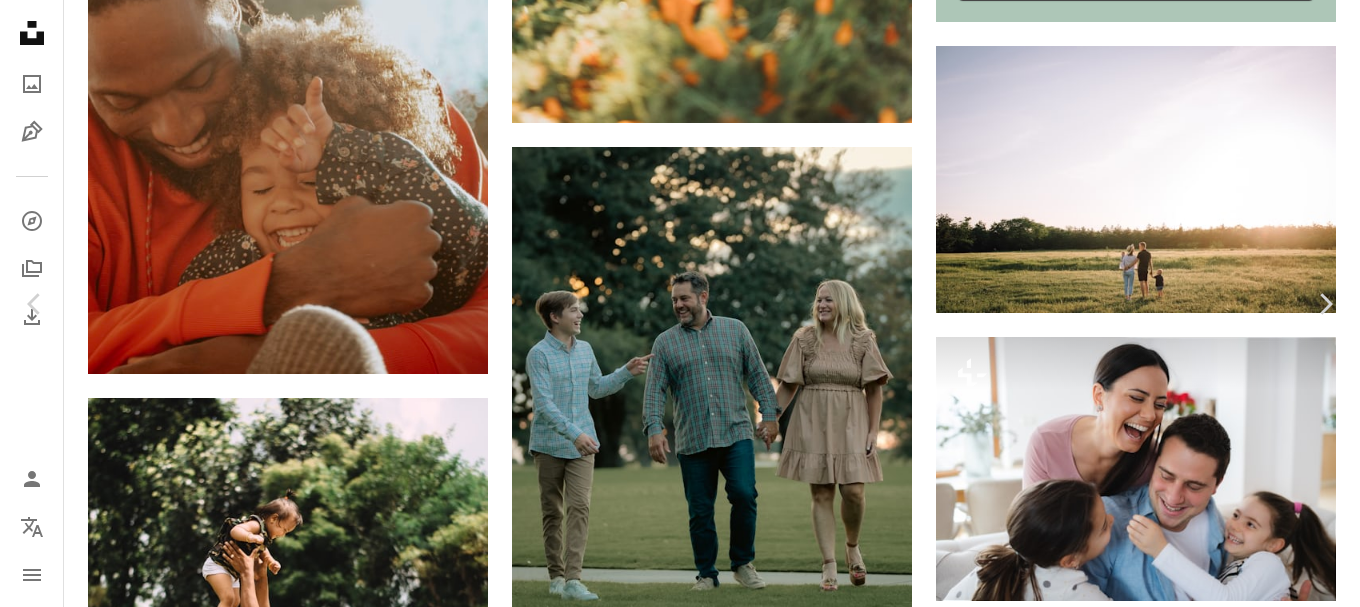 click on "An X shape" at bounding box center (20, 20) 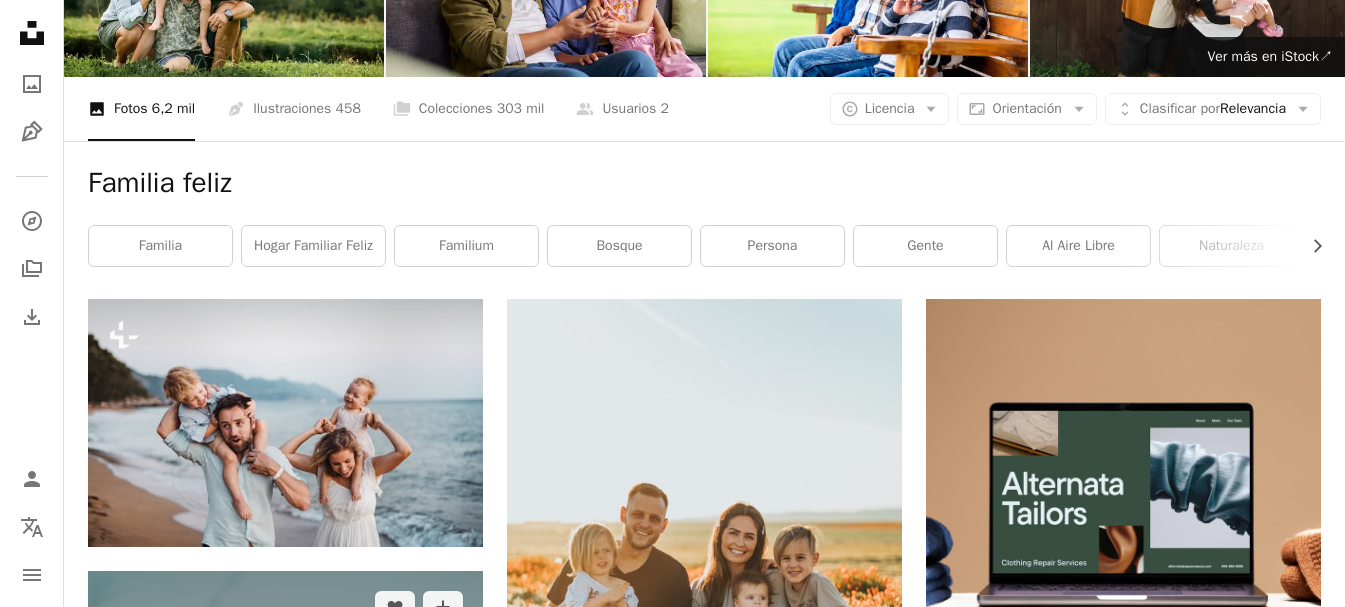 scroll, scrollTop: 0, scrollLeft: 0, axis: both 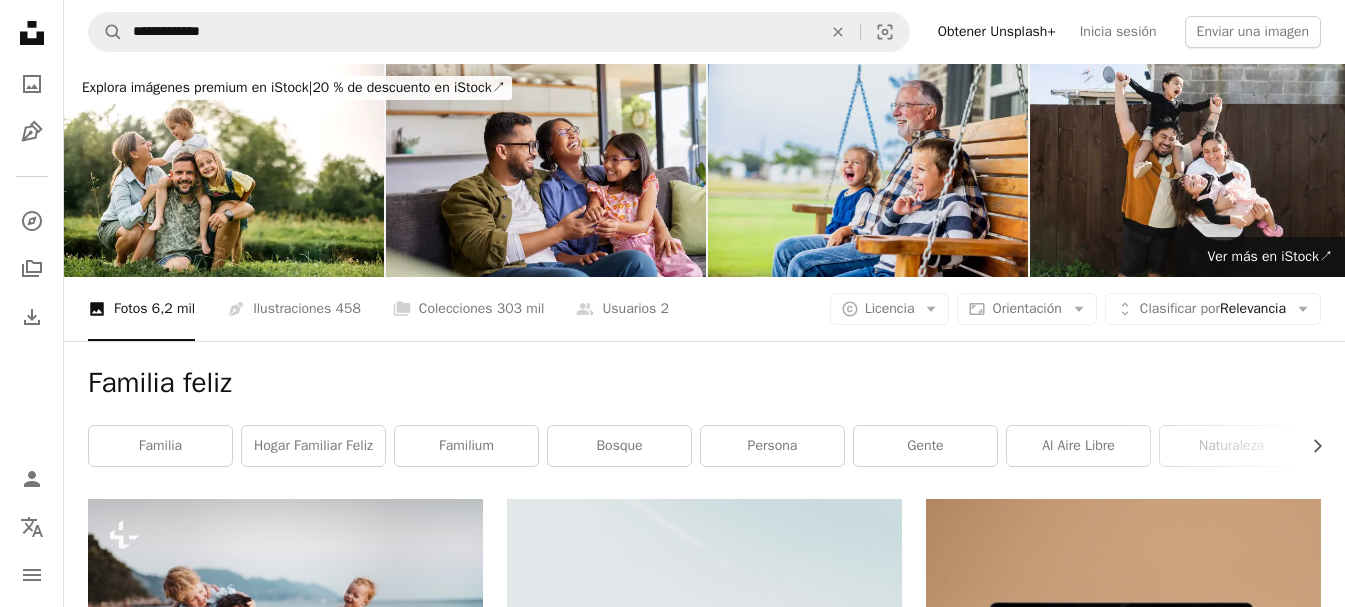 click at bounding box center [868, 170] 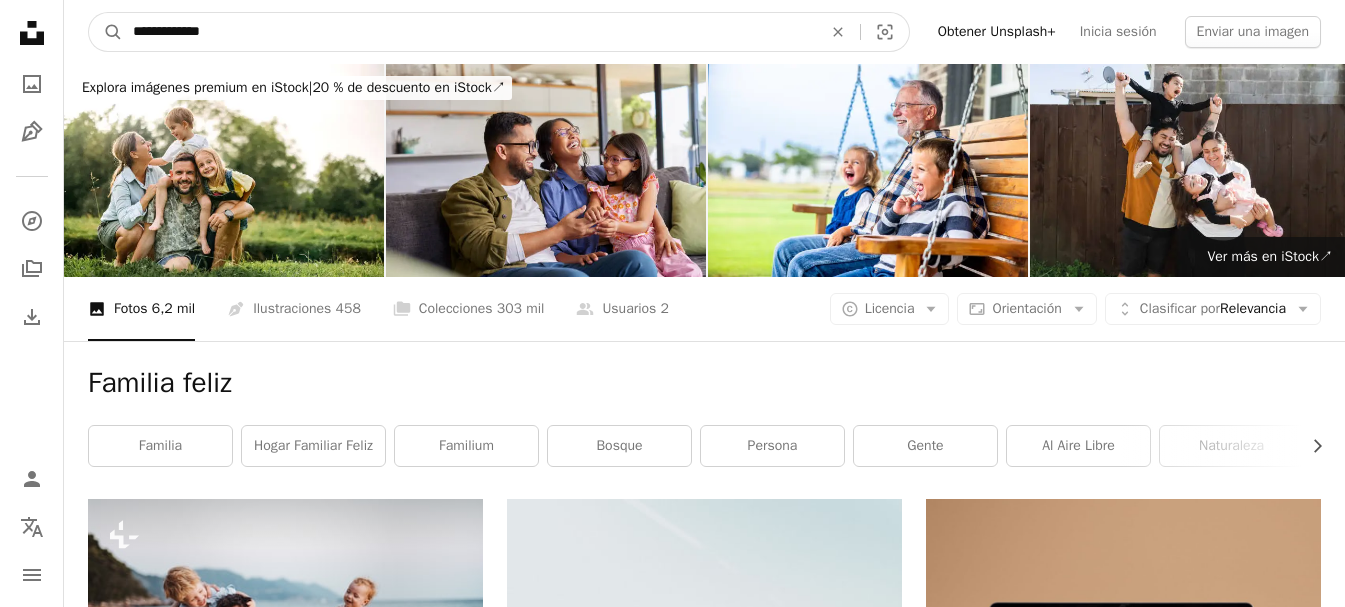drag, startPoint x: 134, startPoint y: 31, endPoint x: 83, endPoint y: 31, distance: 51 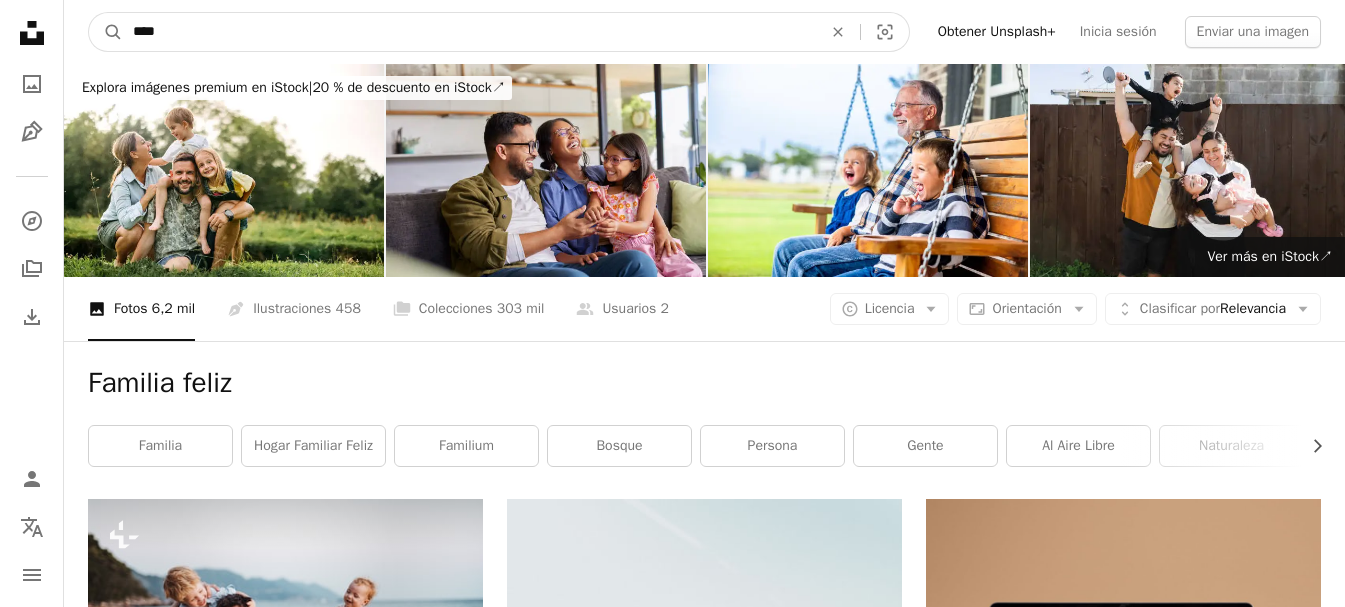 type on "*****" 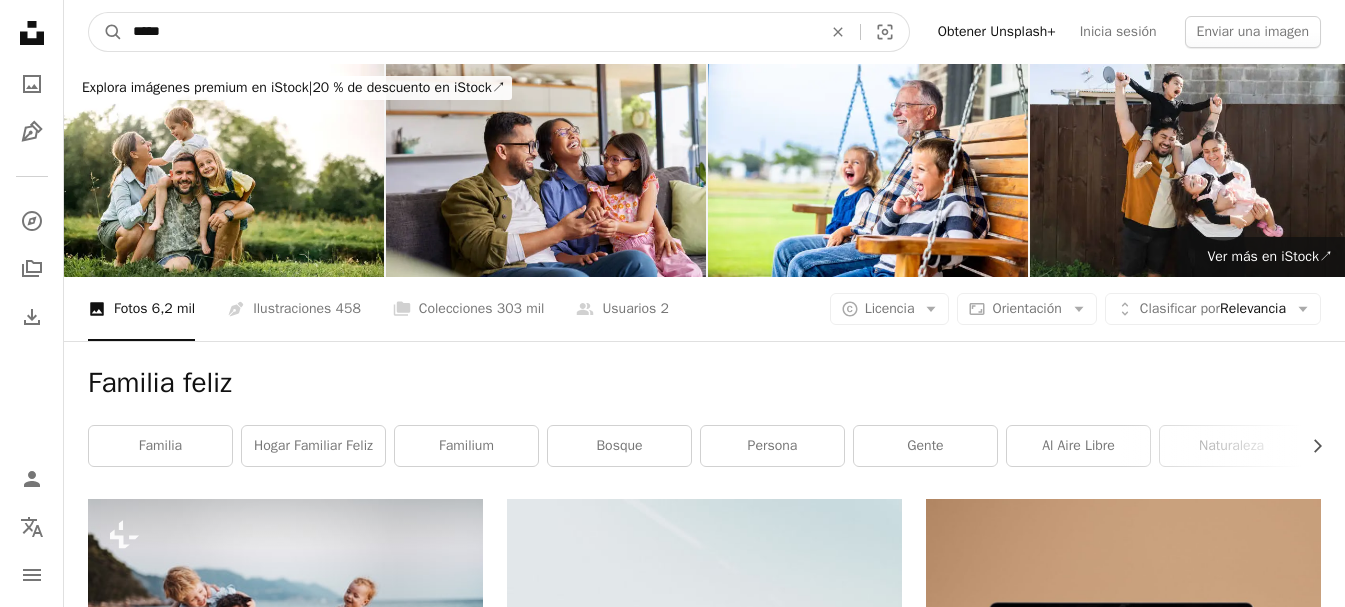 click on "A magnifying glass" at bounding box center (106, 32) 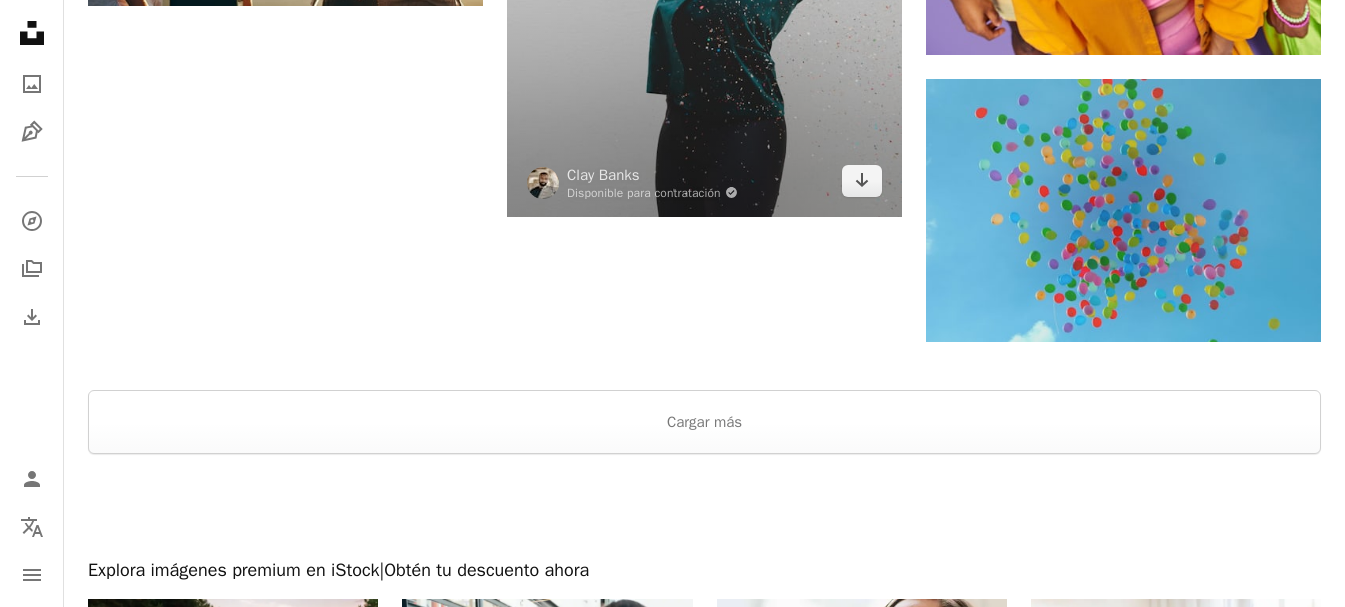 scroll, scrollTop: 3100, scrollLeft: 0, axis: vertical 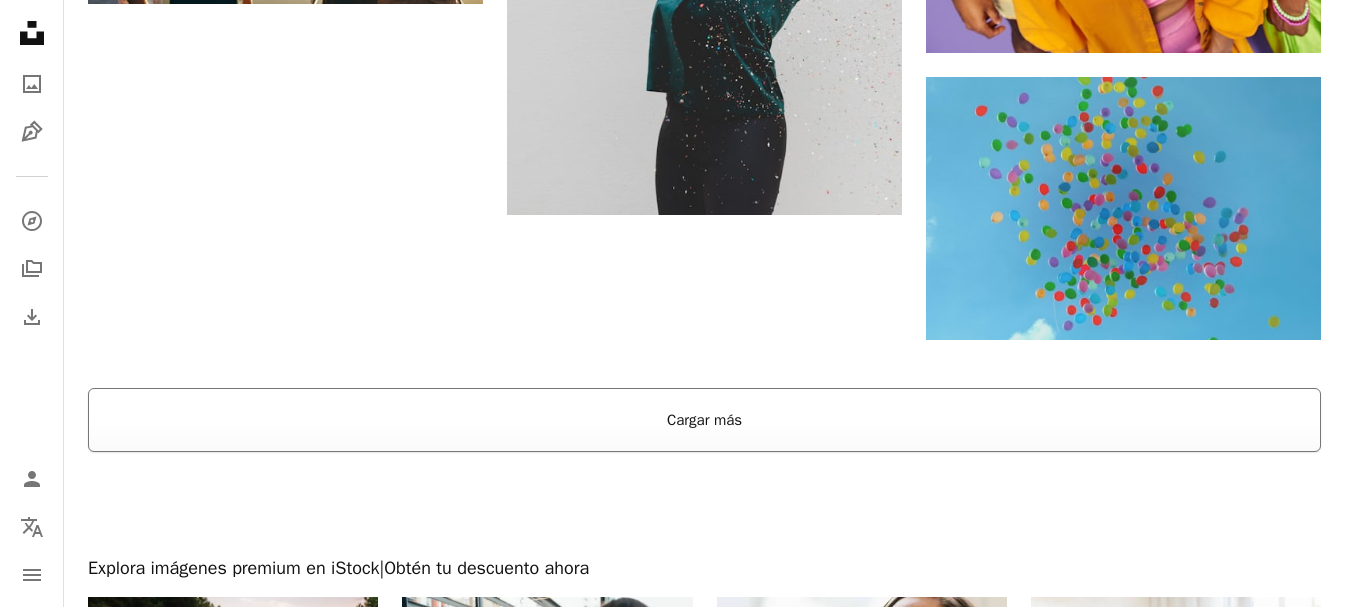 click on "Cargar más" at bounding box center [704, 420] 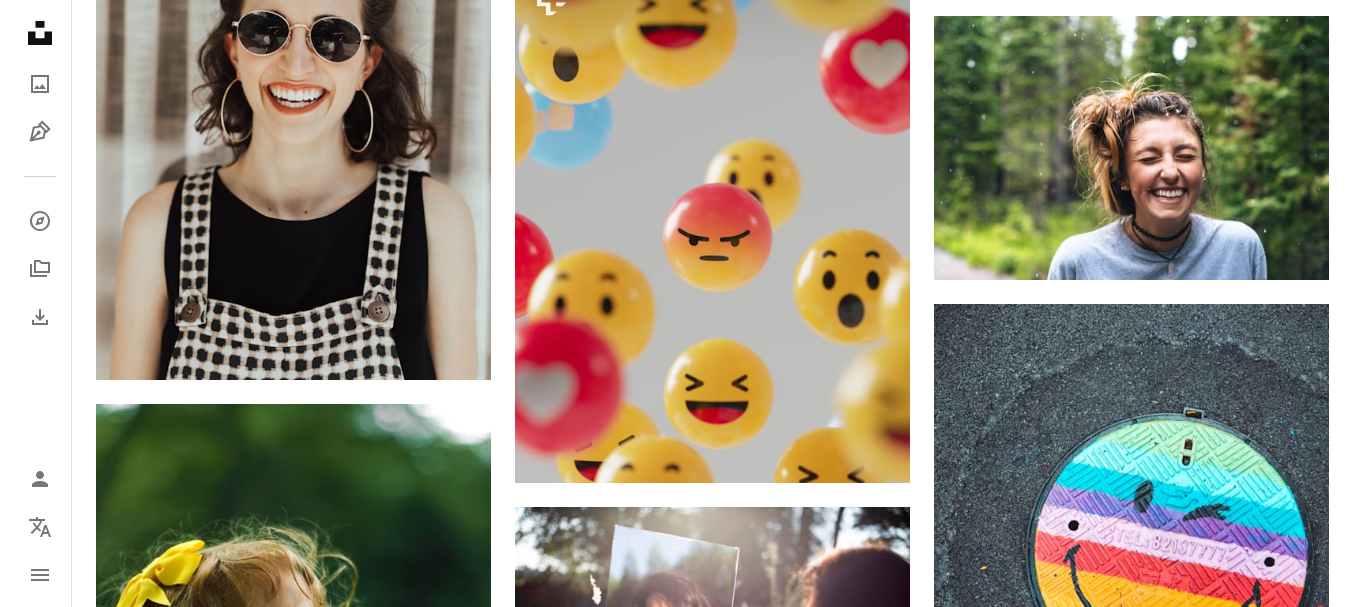 scroll, scrollTop: 9000, scrollLeft: 0, axis: vertical 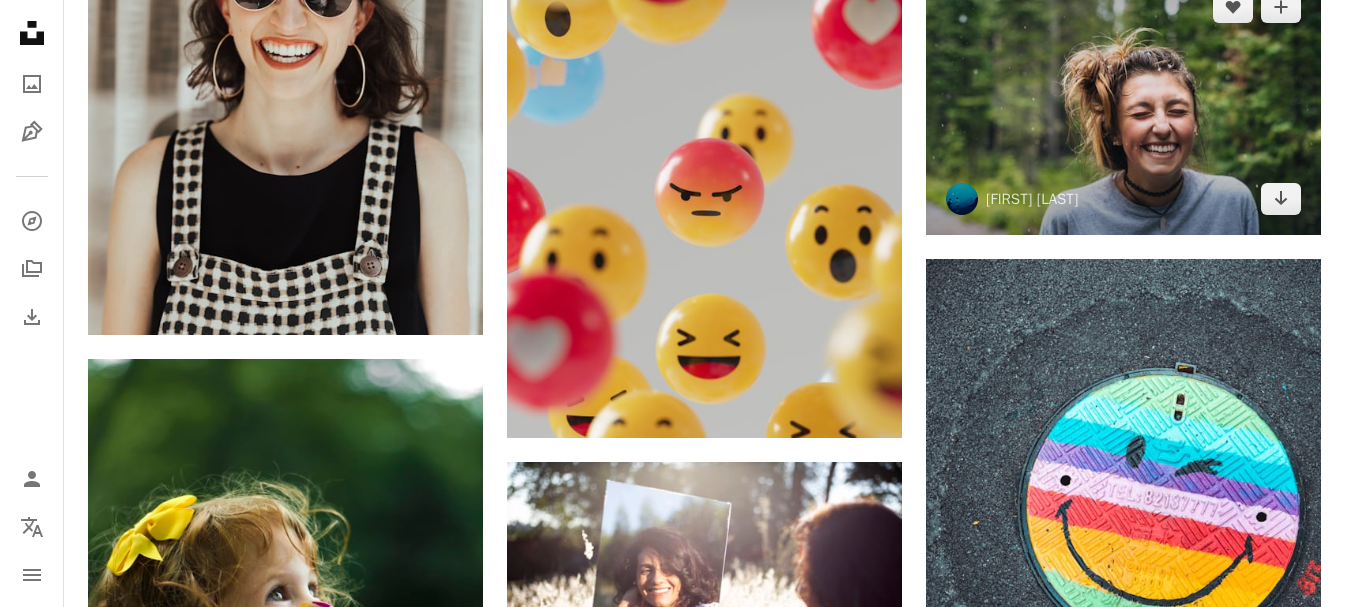 click at bounding box center [1123, 103] 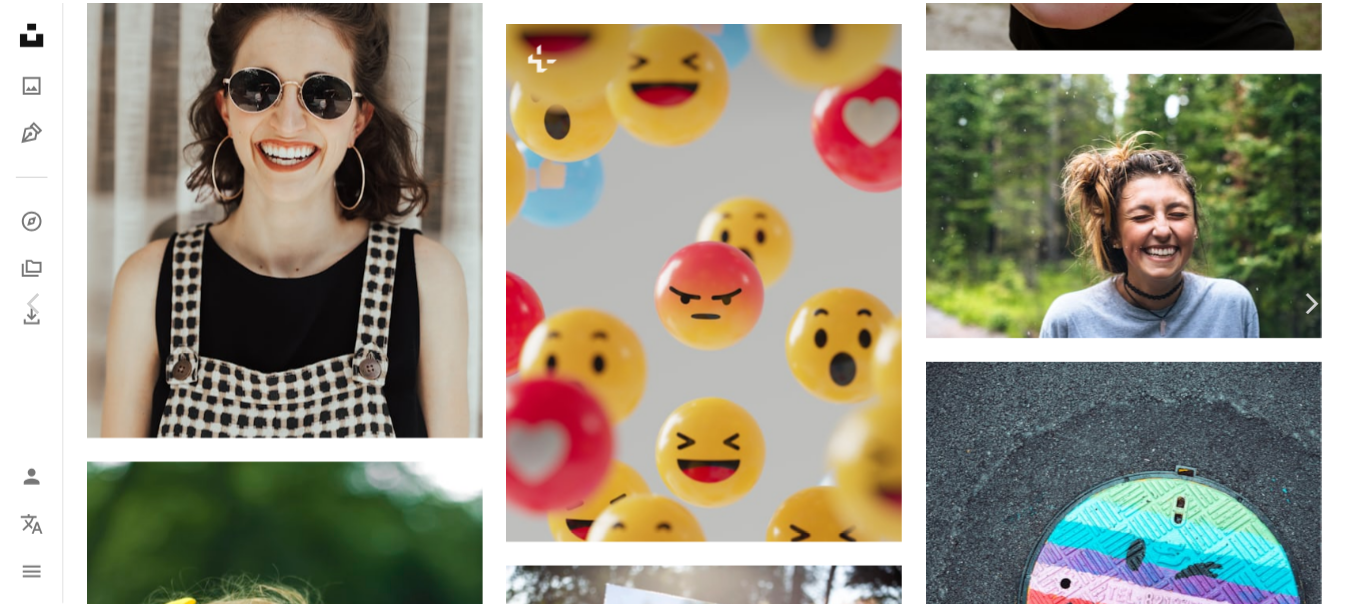 scroll, scrollTop: 100, scrollLeft: 0, axis: vertical 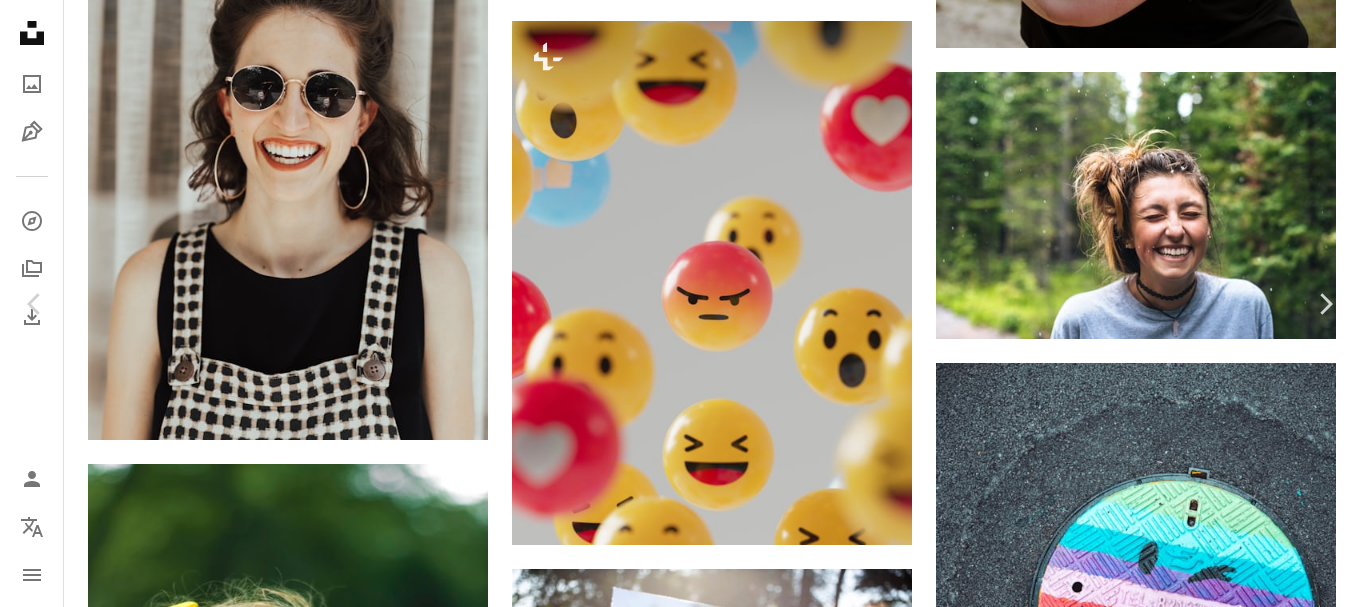 click on "An X shape" at bounding box center [20, 20] 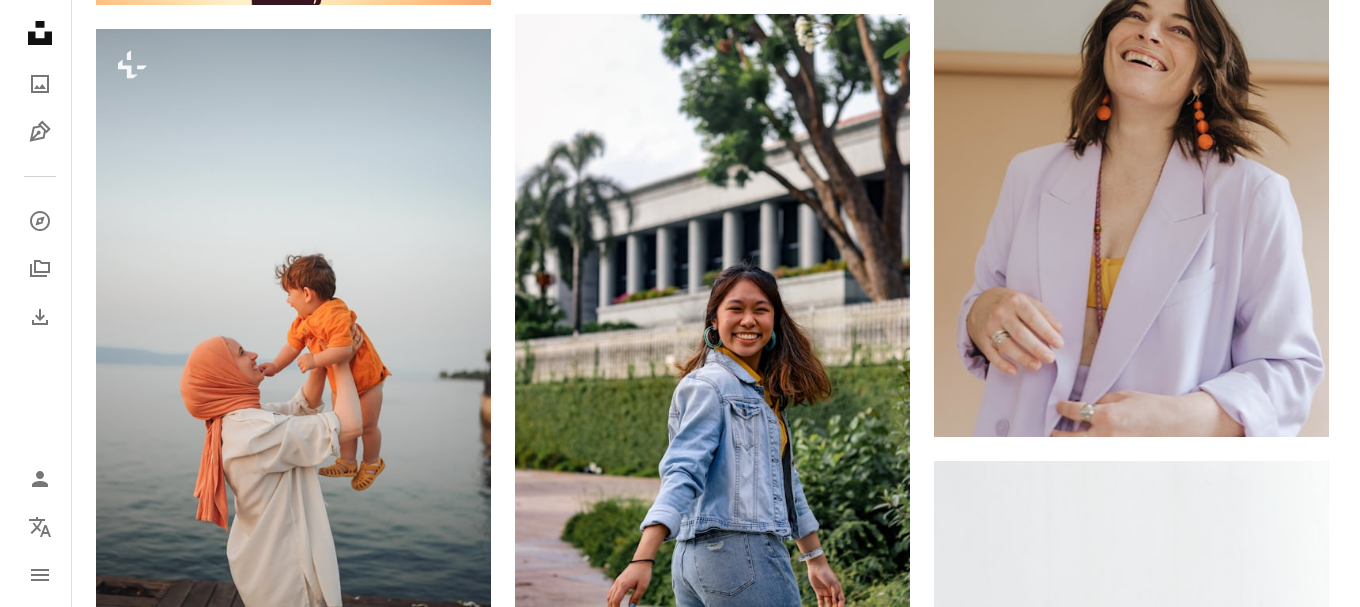 scroll, scrollTop: 11700, scrollLeft: 0, axis: vertical 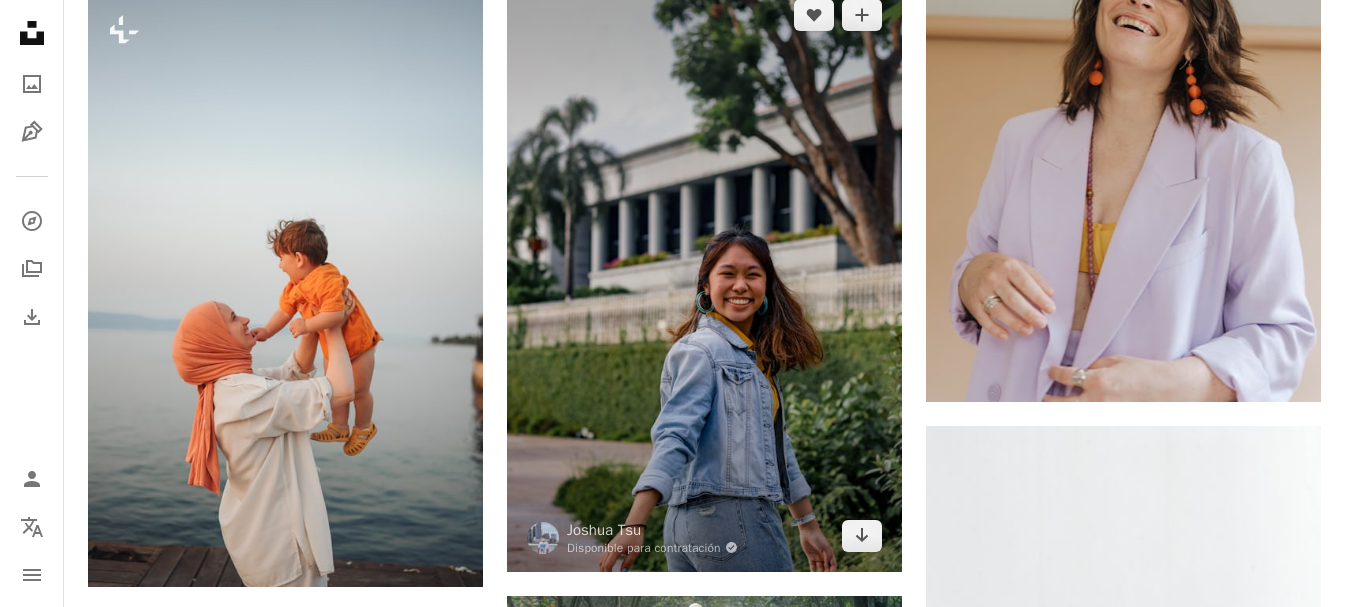 click at bounding box center (704, 275) 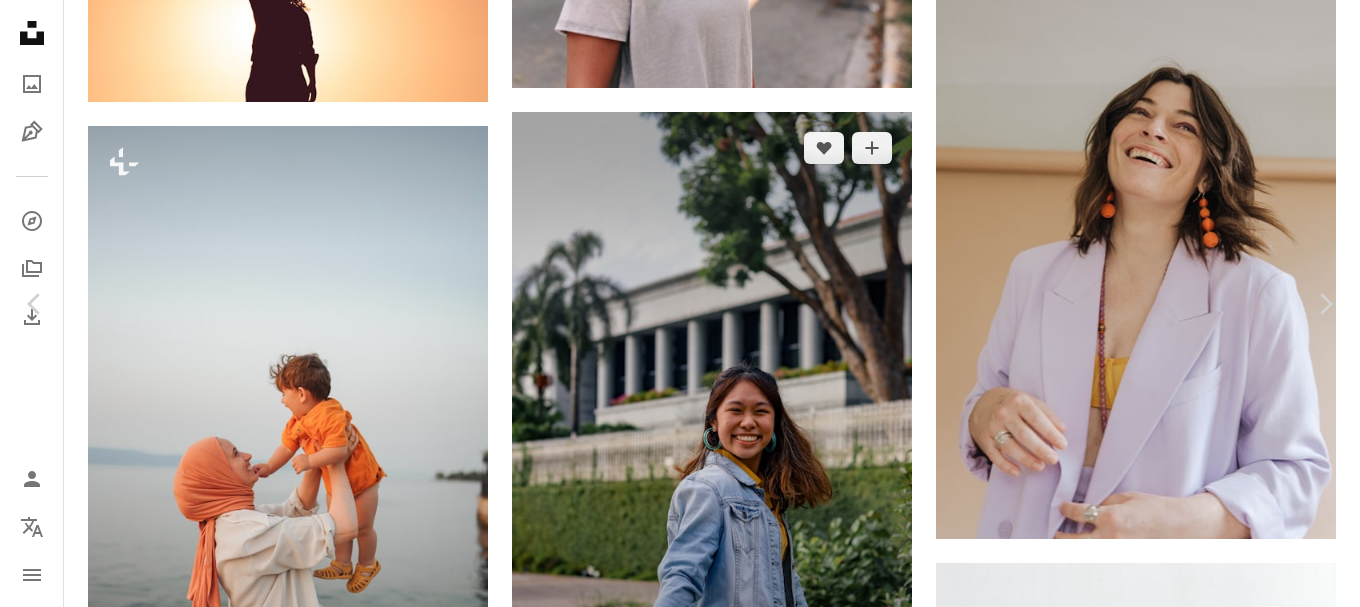 scroll, scrollTop: 200, scrollLeft: 0, axis: vertical 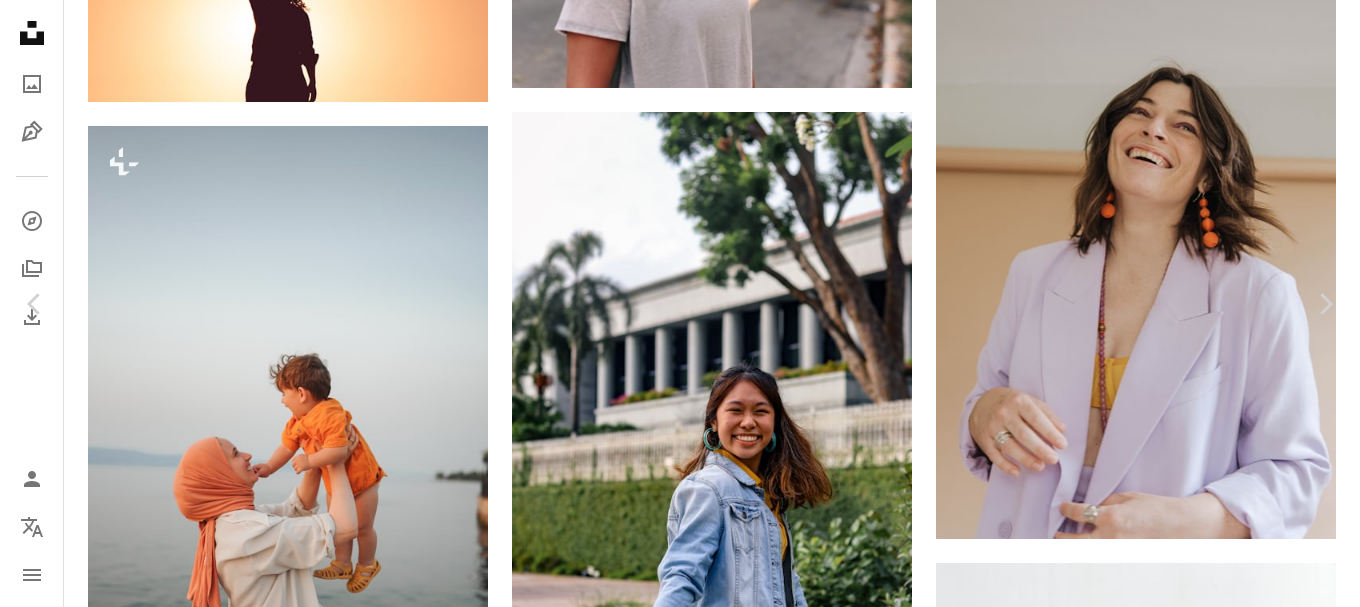 click at bounding box center (672, 4645) 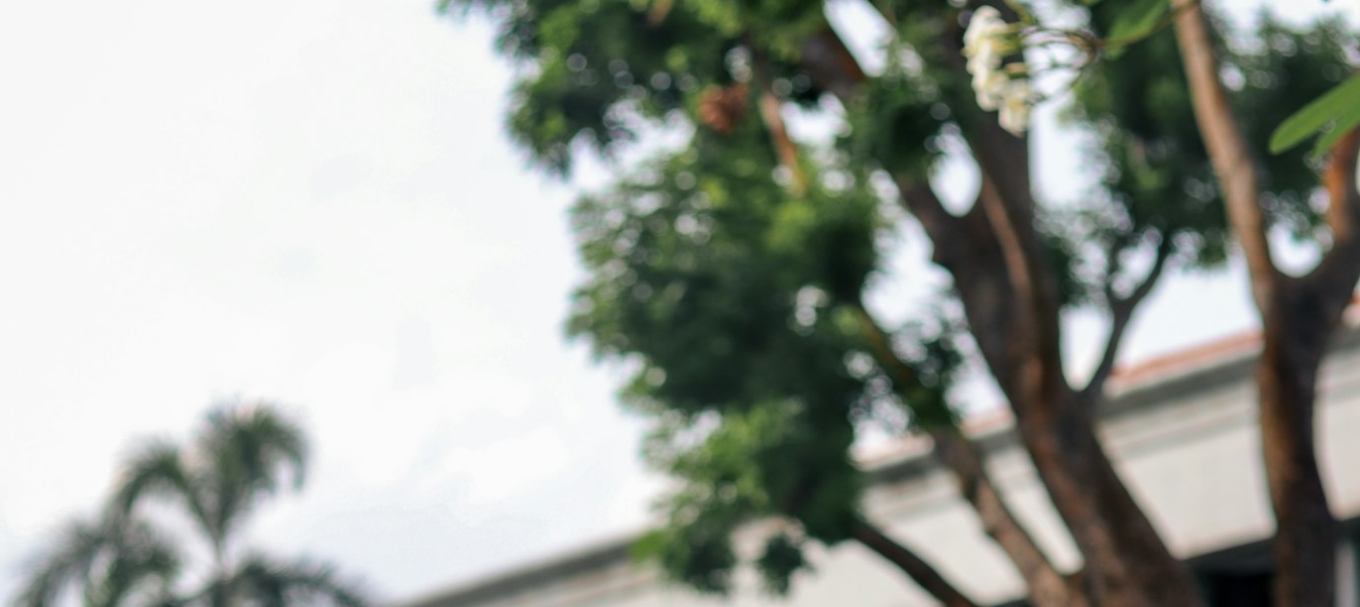 scroll, scrollTop: 696, scrollLeft: 0, axis: vertical 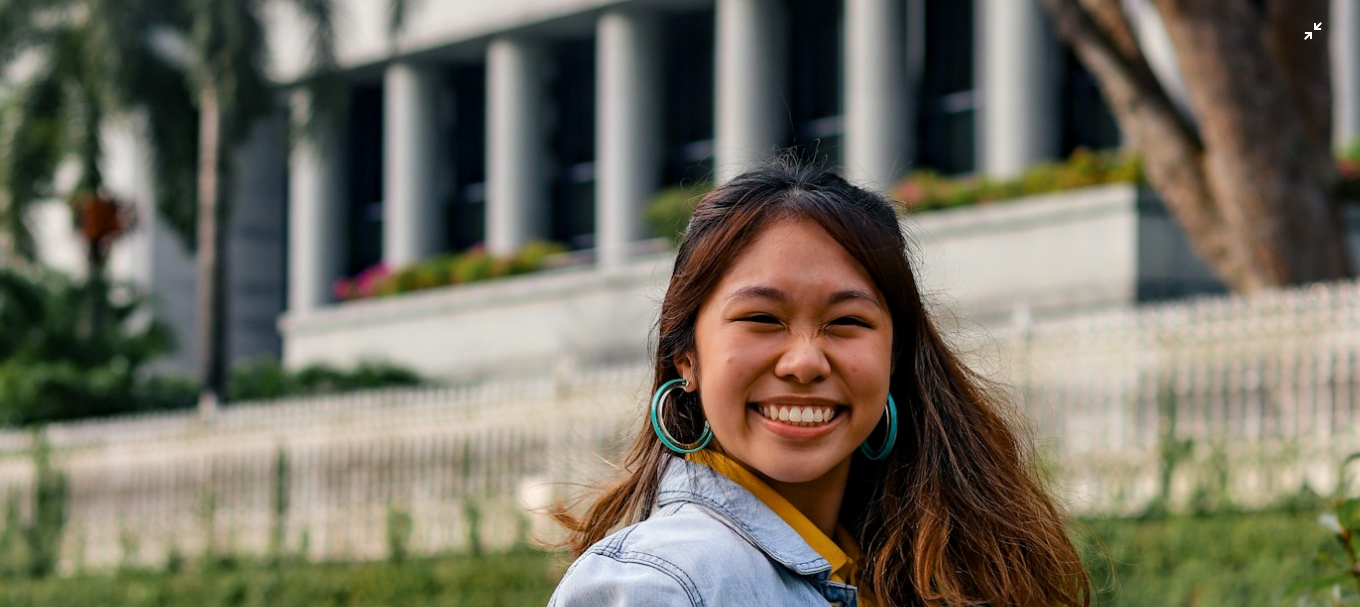 click at bounding box center [680, 324] 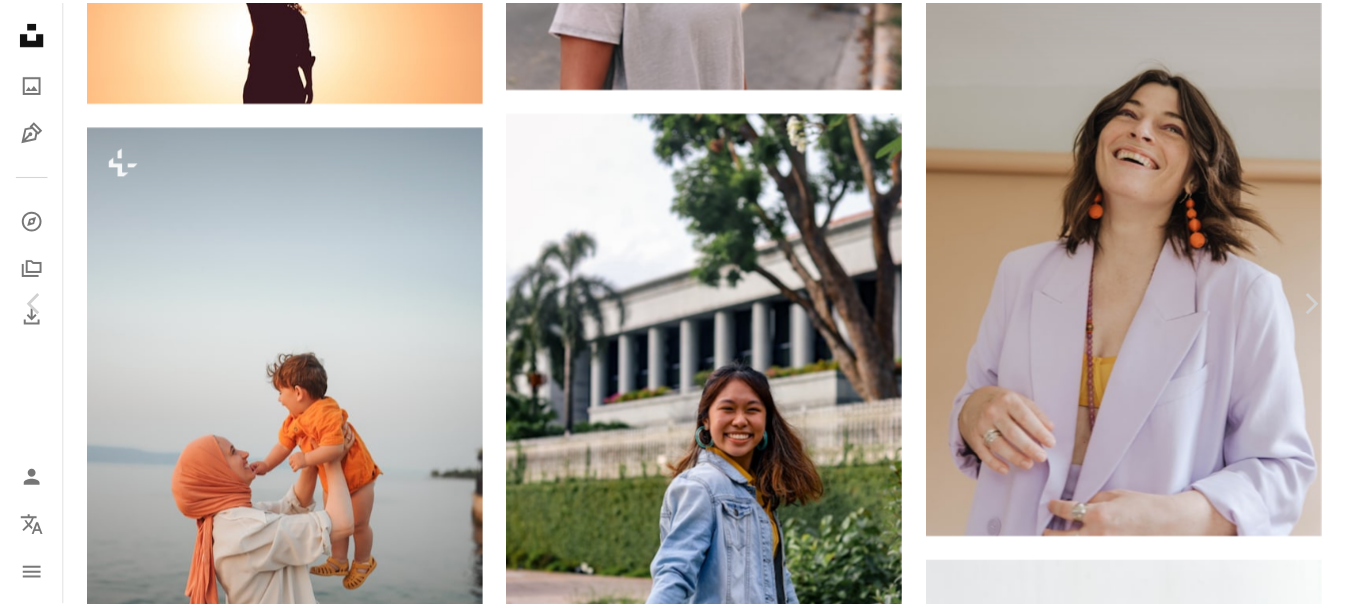 scroll, scrollTop: 88, scrollLeft: 0, axis: vertical 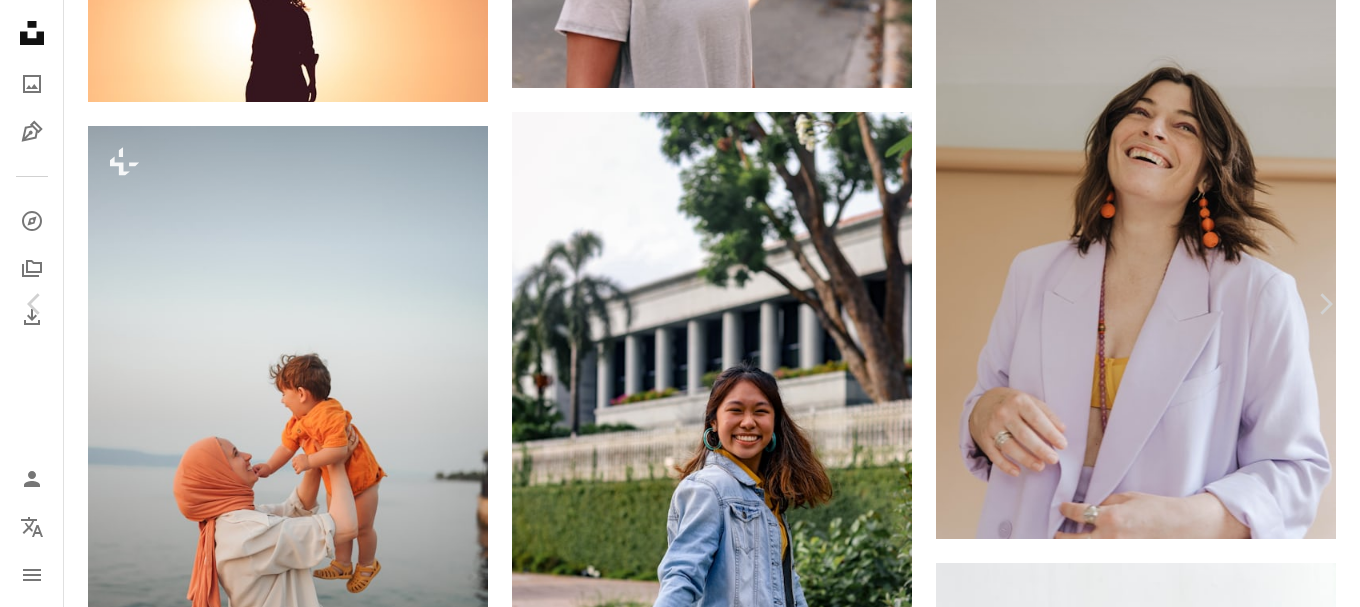 click on "An X shape" at bounding box center [20, 20] 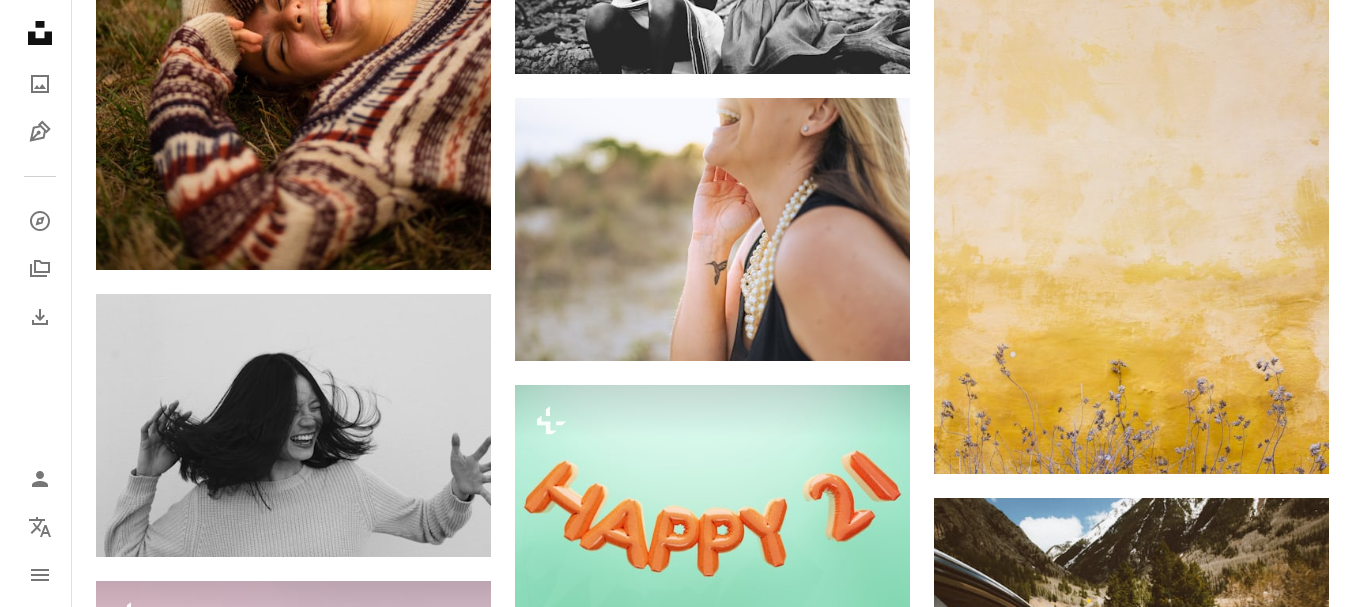 scroll, scrollTop: 17000, scrollLeft: 0, axis: vertical 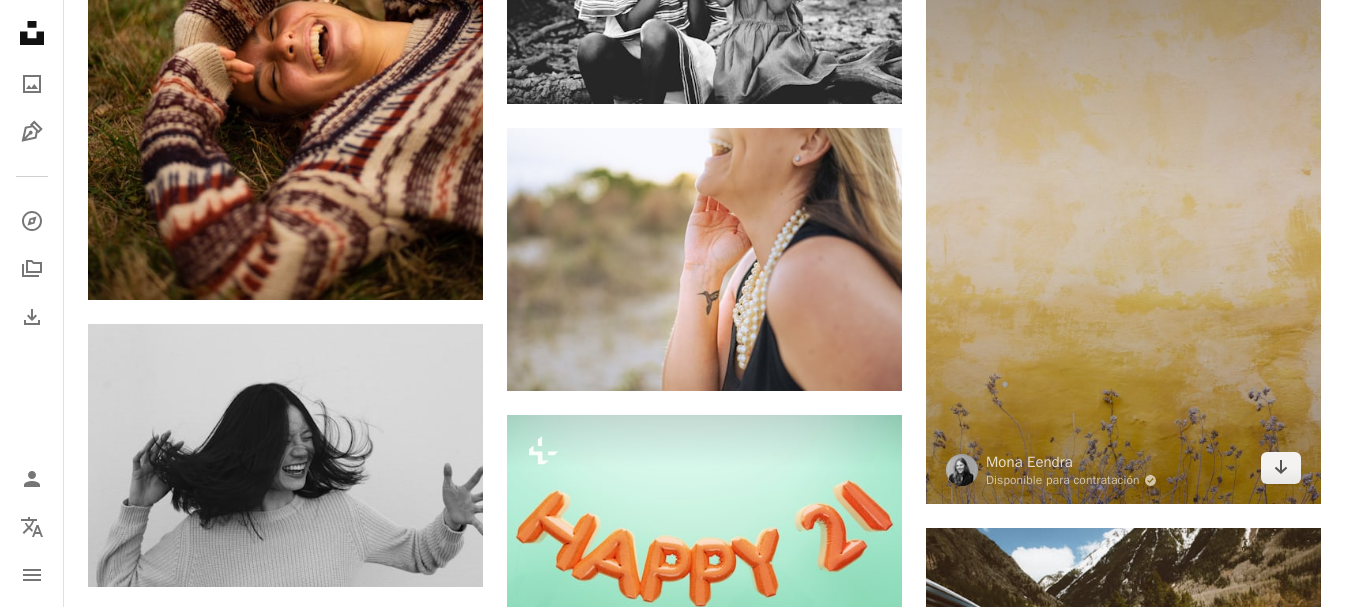 click at bounding box center [1123, 208] 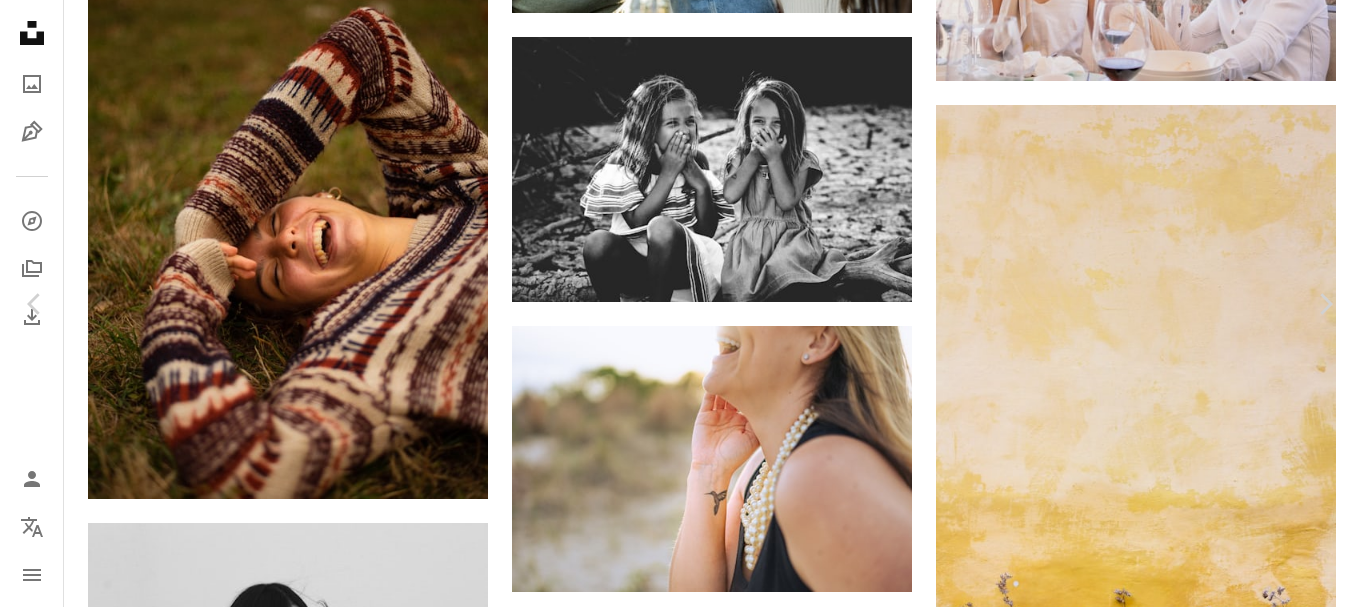 scroll, scrollTop: 200, scrollLeft: 0, axis: vertical 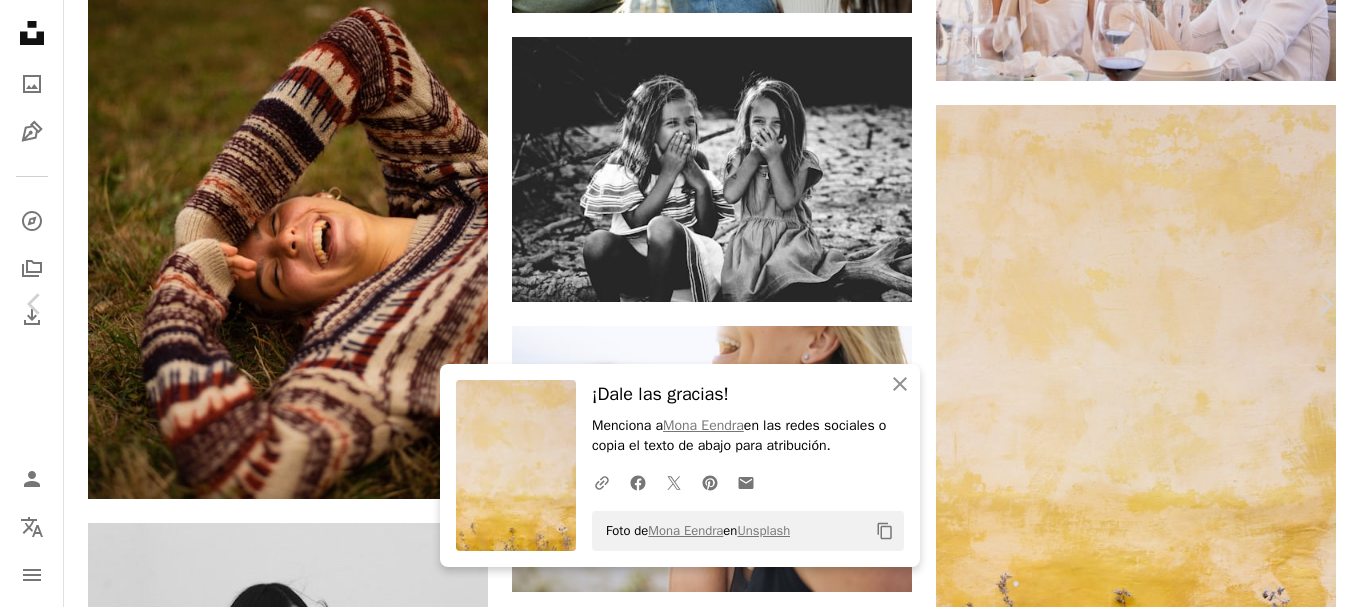click on "An X shape" at bounding box center [20, 20] 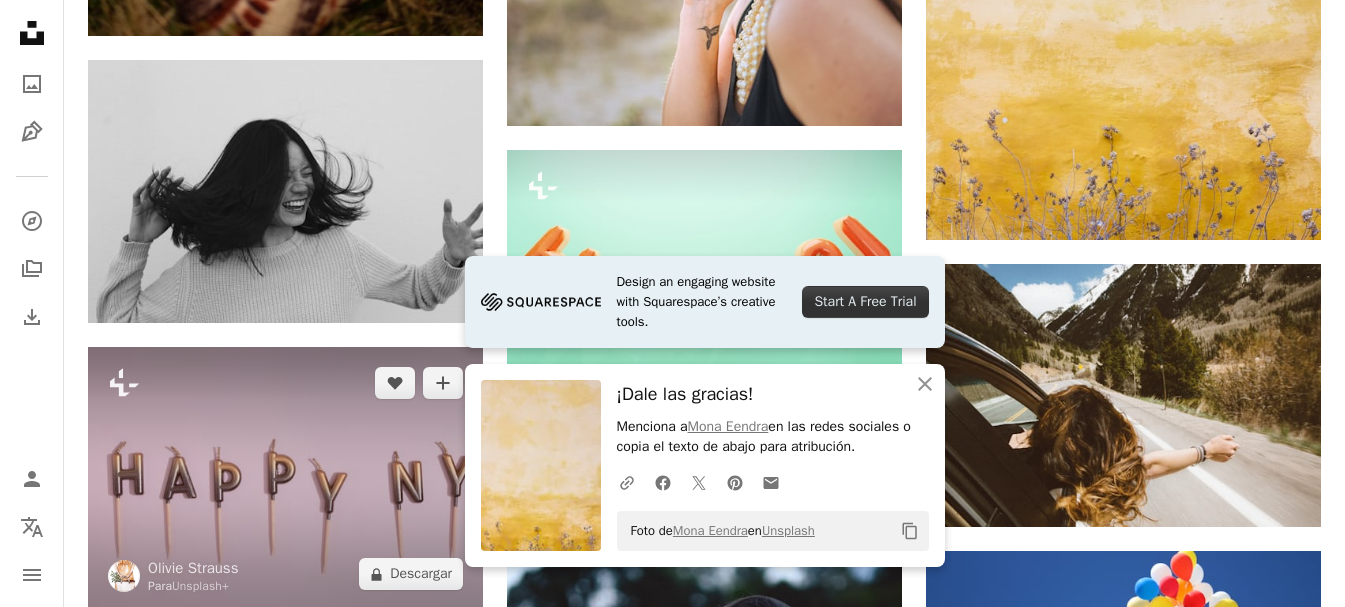 scroll, scrollTop: 17300, scrollLeft: 0, axis: vertical 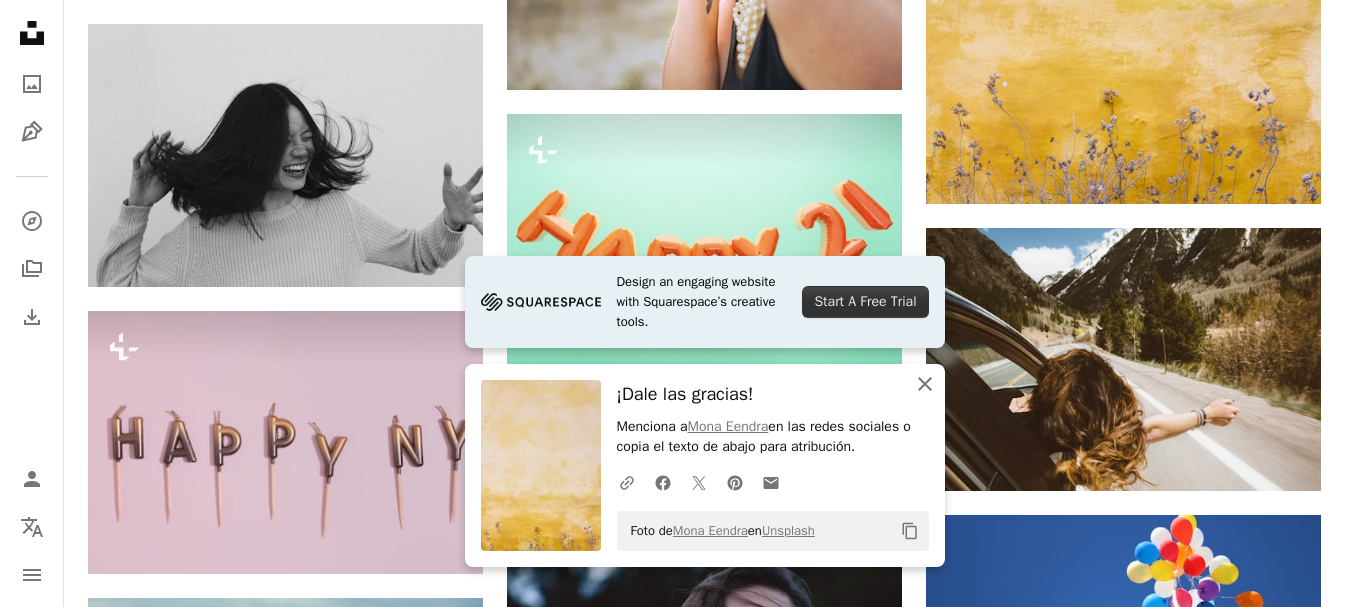 click on "An X shape" 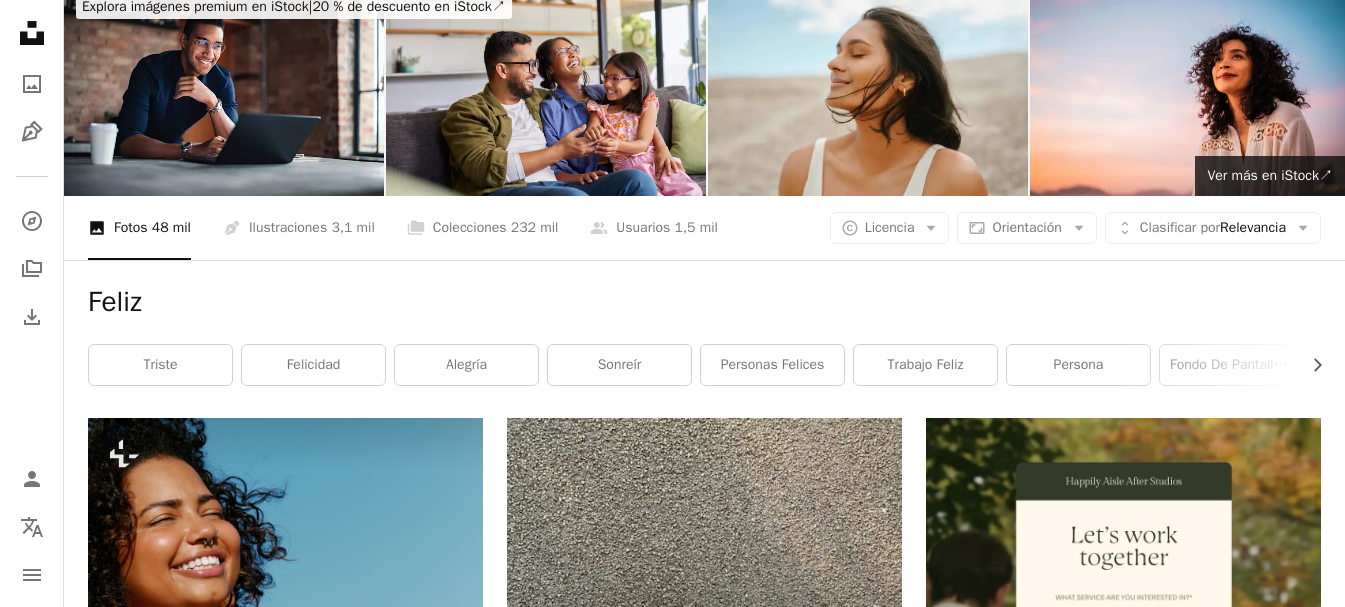 scroll, scrollTop: 0, scrollLeft: 0, axis: both 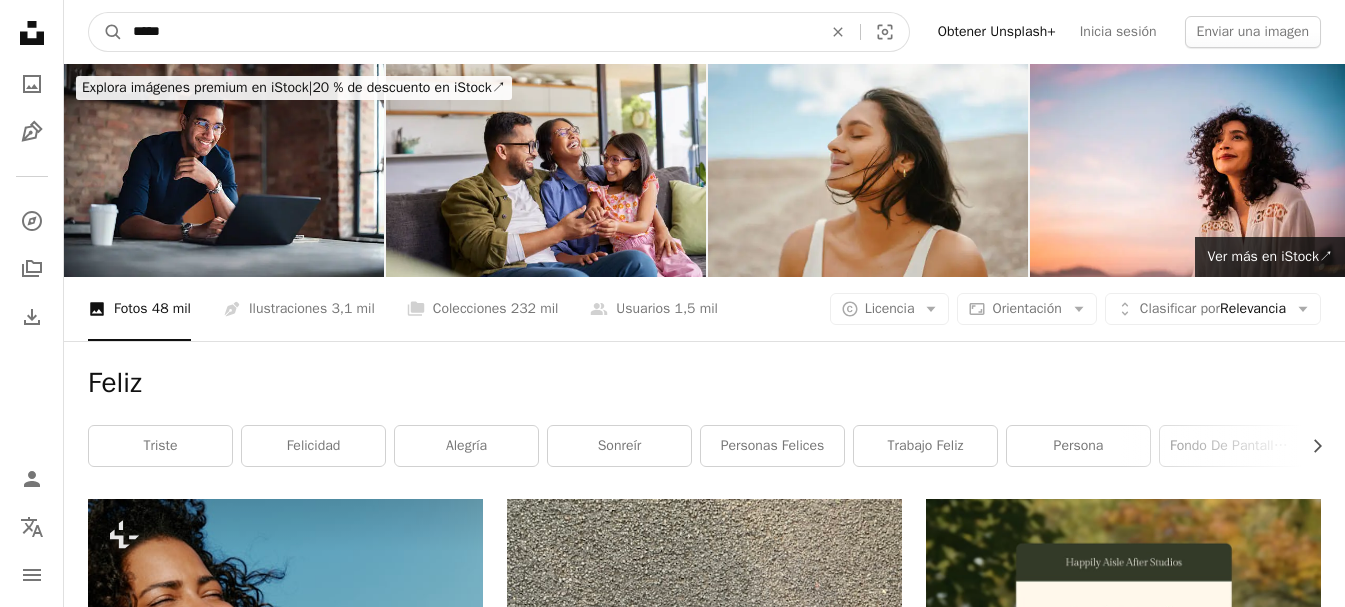 drag, startPoint x: 204, startPoint y: 36, endPoint x: 117, endPoint y: 57, distance: 89.498604 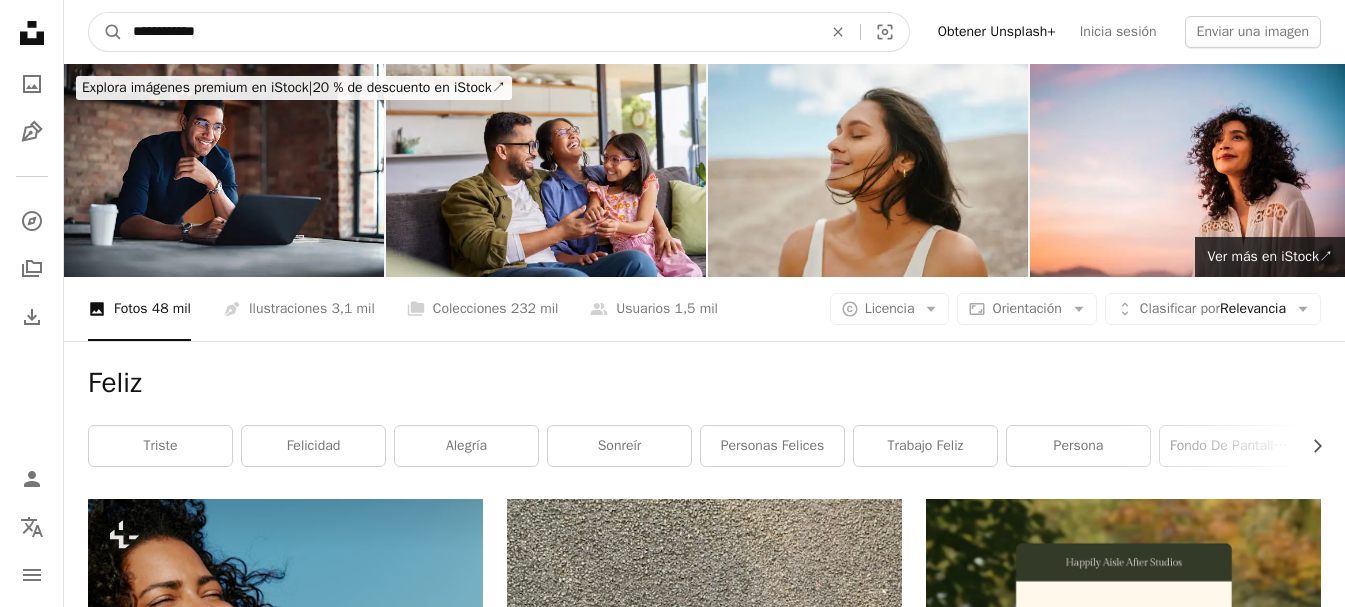 type on "**********" 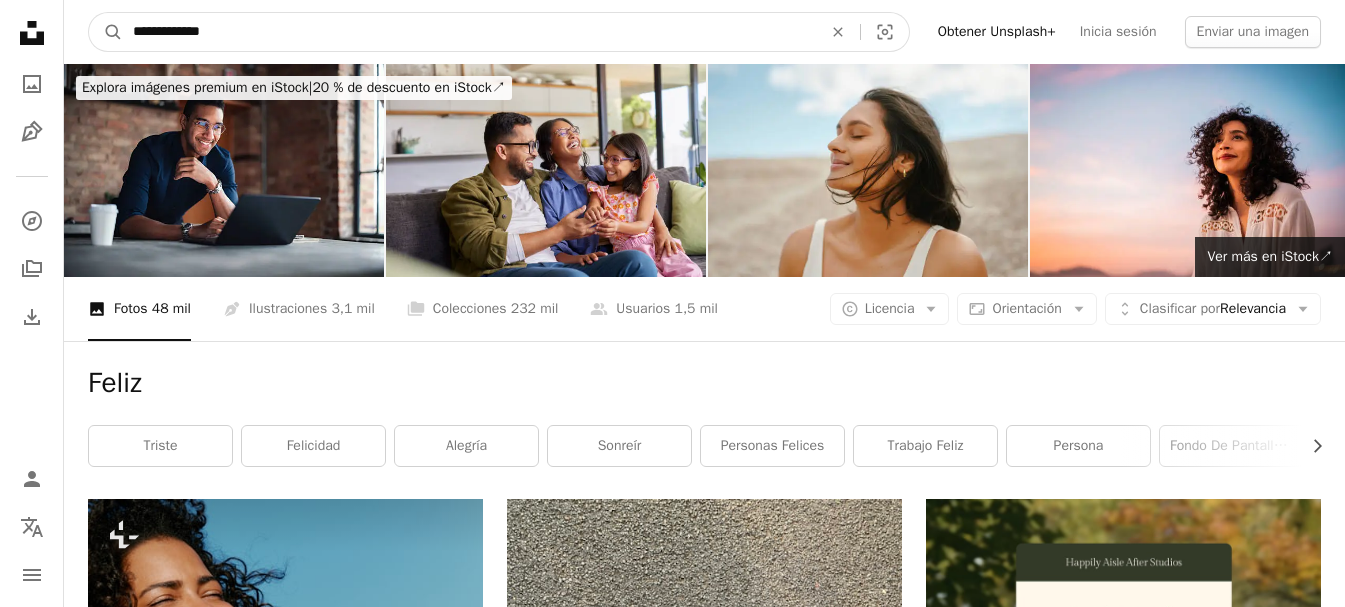 click on "A magnifying glass" at bounding box center [106, 32] 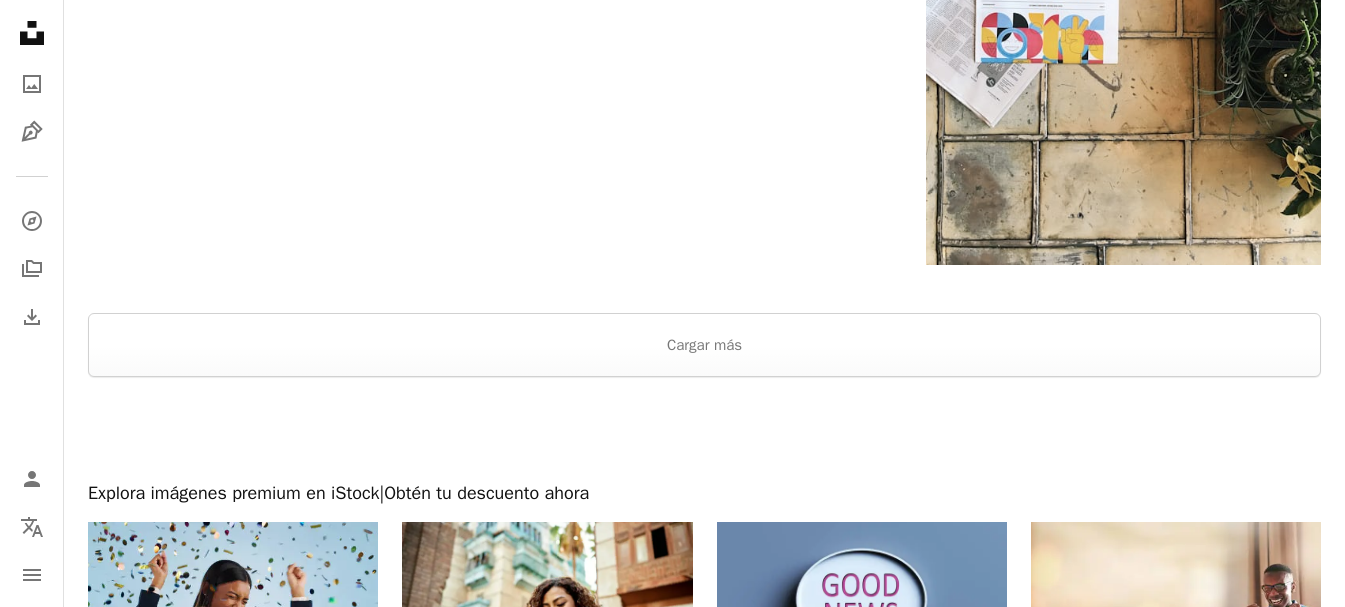 scroll, scrollTop: 3900, scrollLeft: 0, axis: vertical 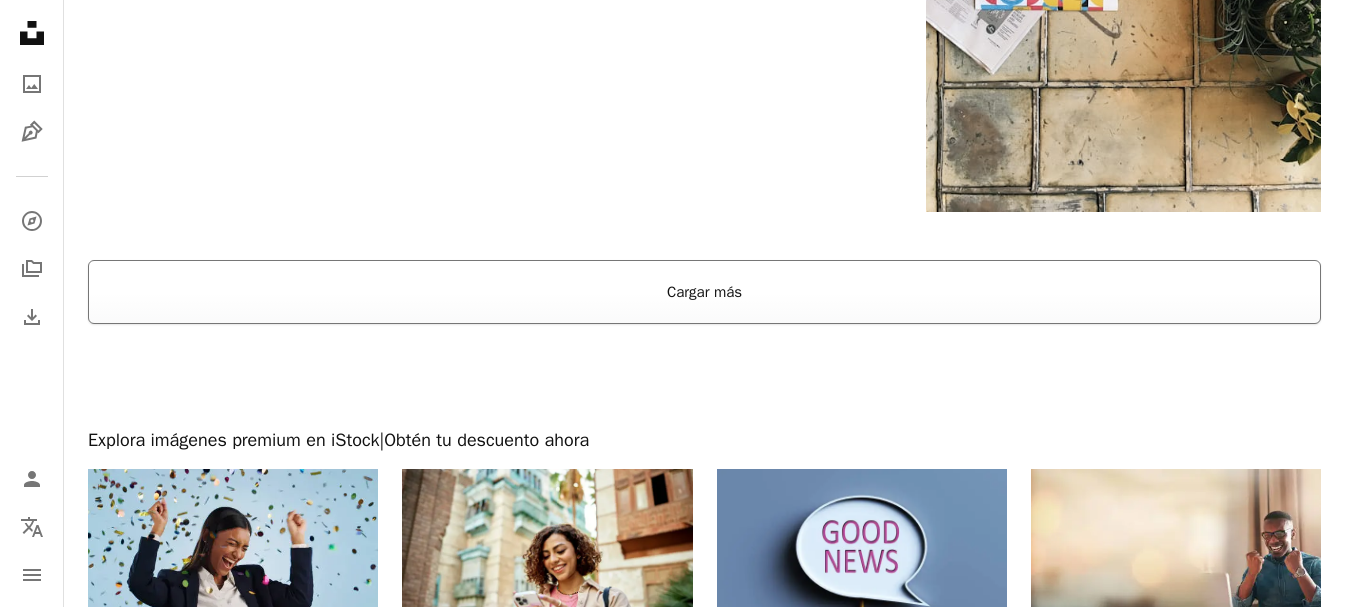 click on "Cargar más" at bounding box center (704, 292) 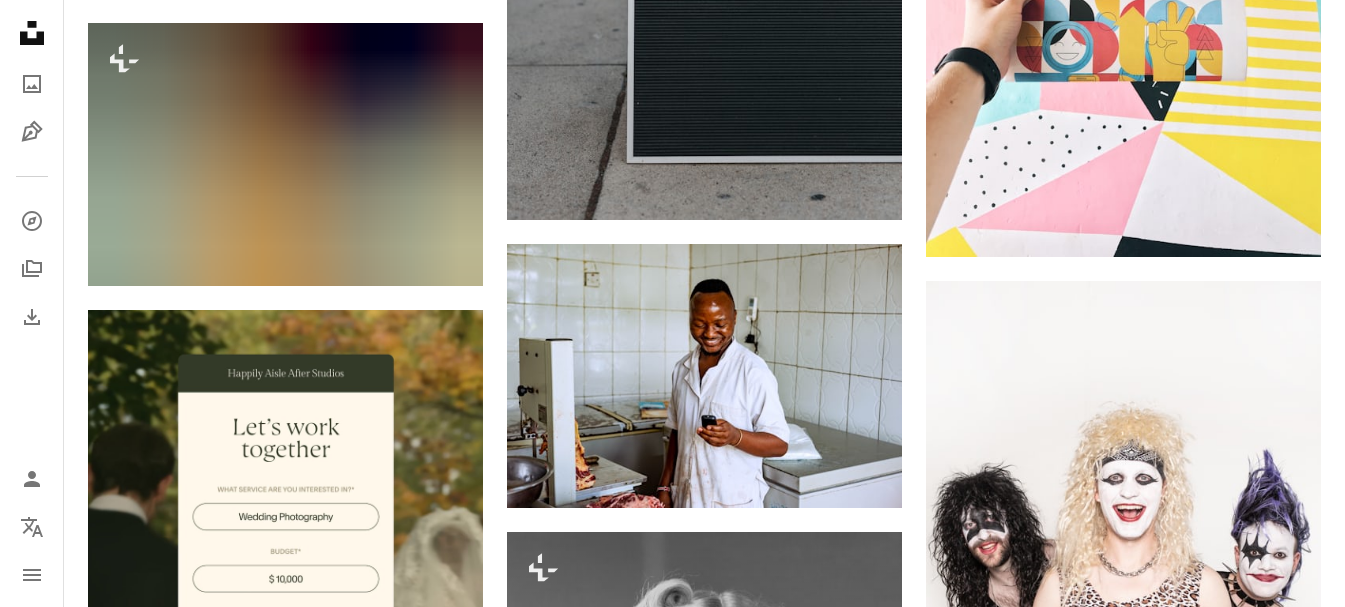 scroll, scrollTop: 4400, scrollLeft: 0, axis: vertical 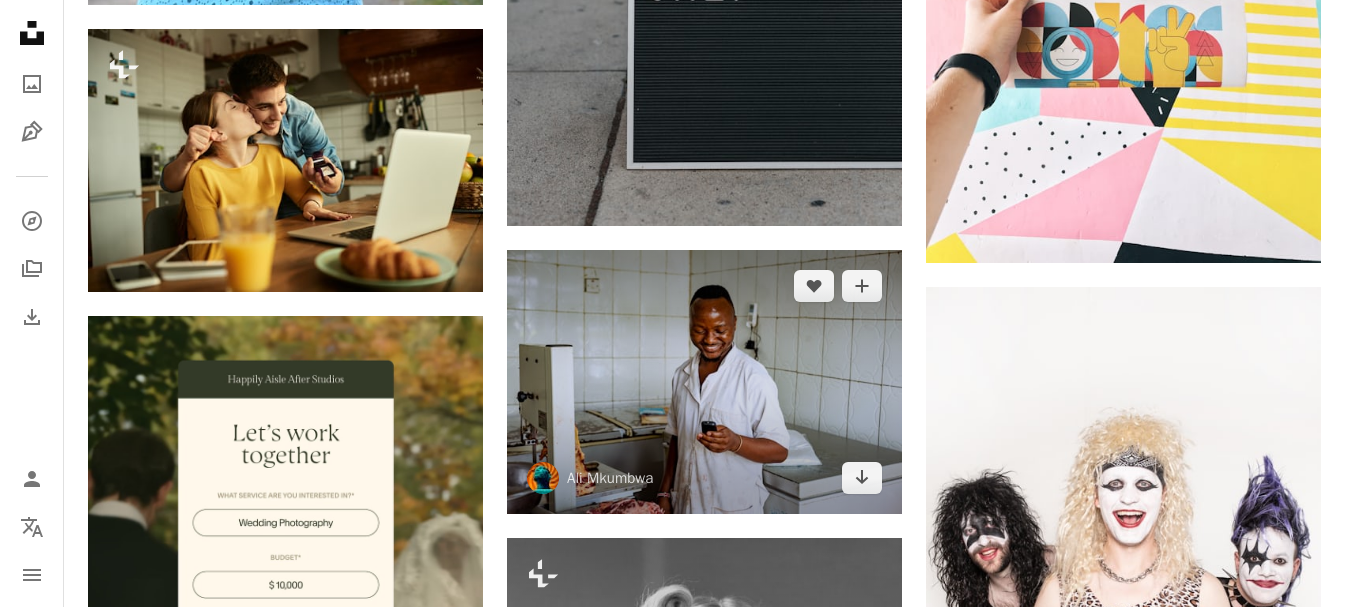 click at bounding box center [704, 382] 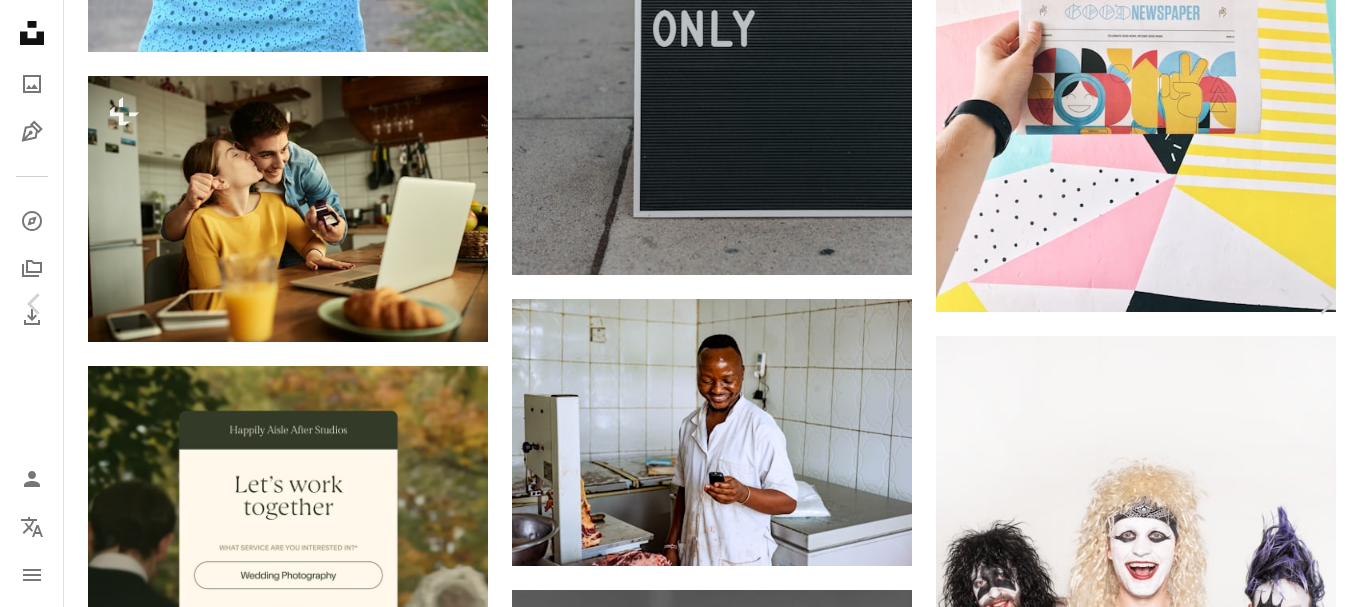 click on "An X shape" at bounding box center [20, 20] 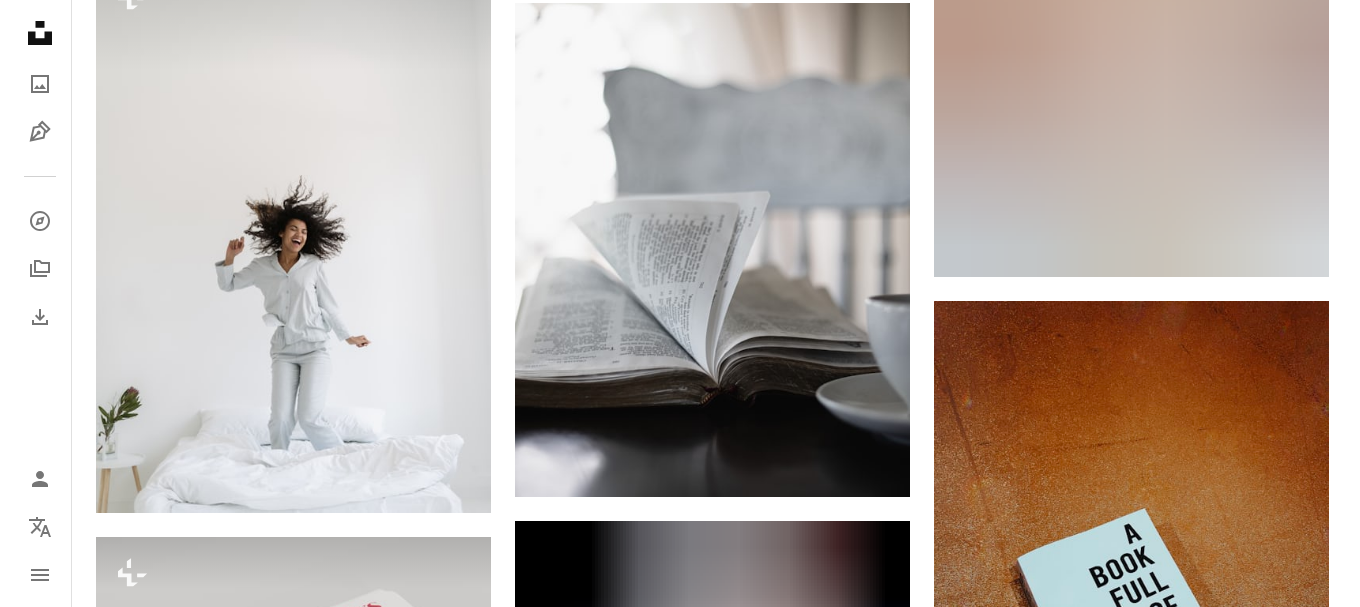 scroll, scrollTop: 2700, scrollLeft: 0, axis: vertical 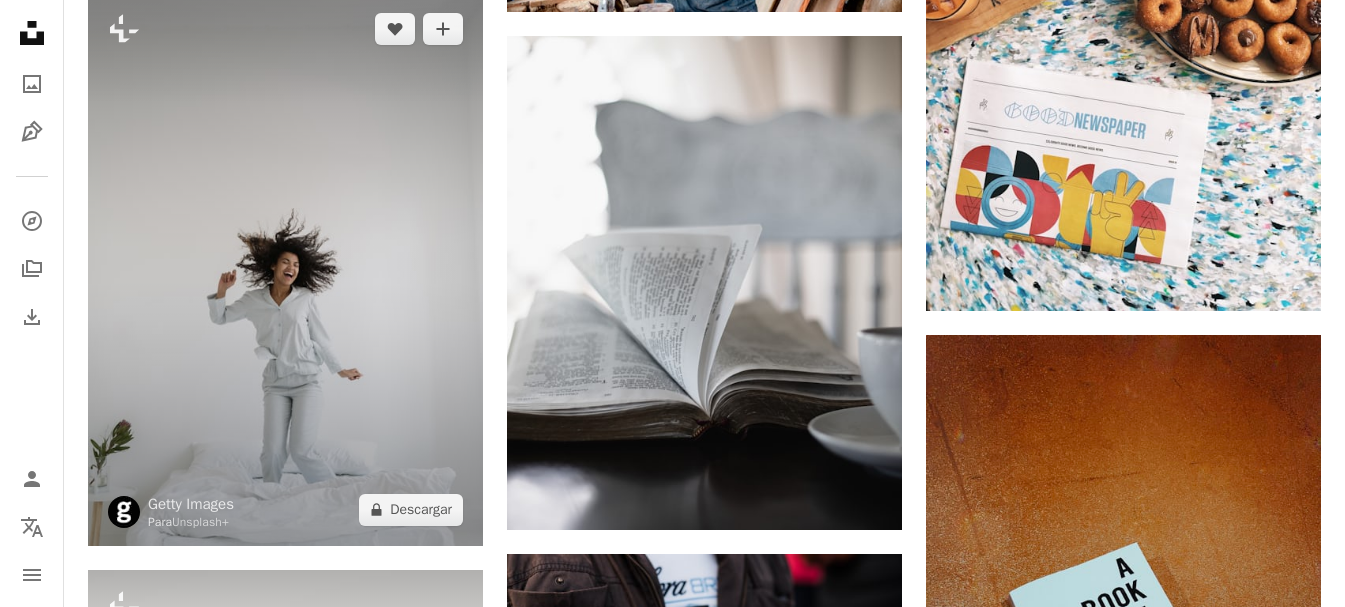 click at bounding box center [285, 269] 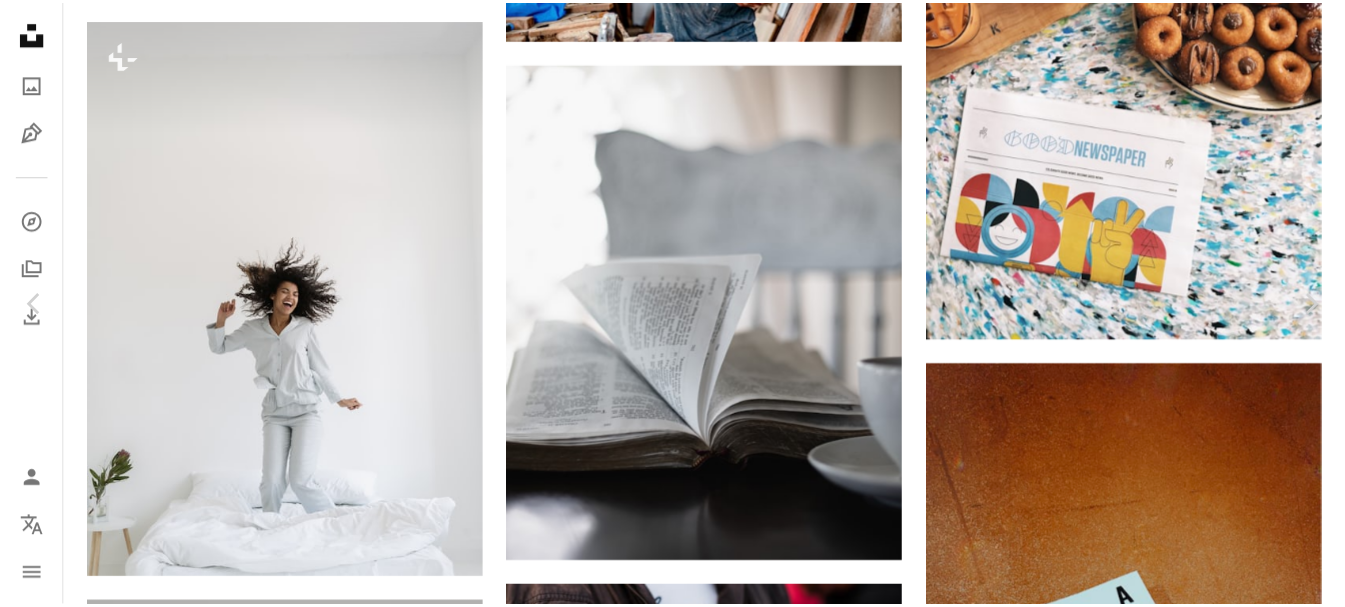 scroll, scrollTop: 200, scrollLeft: 0, axis: vertical 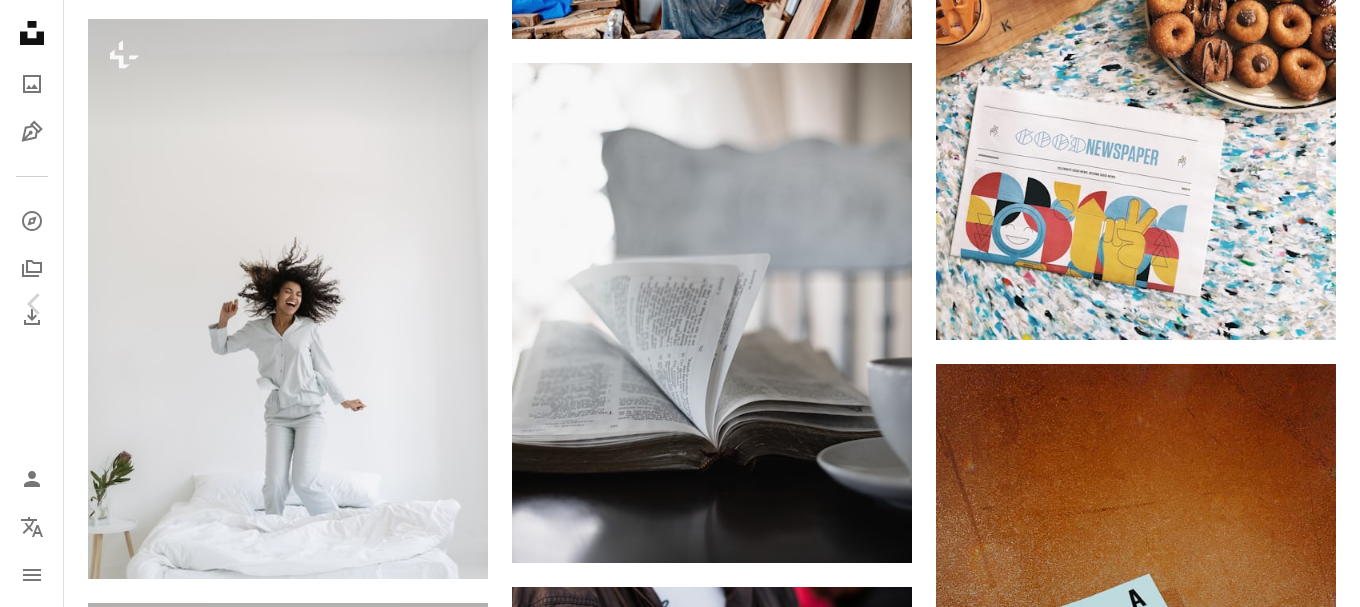 click on "An X shape" at bounding box center [20, 20] 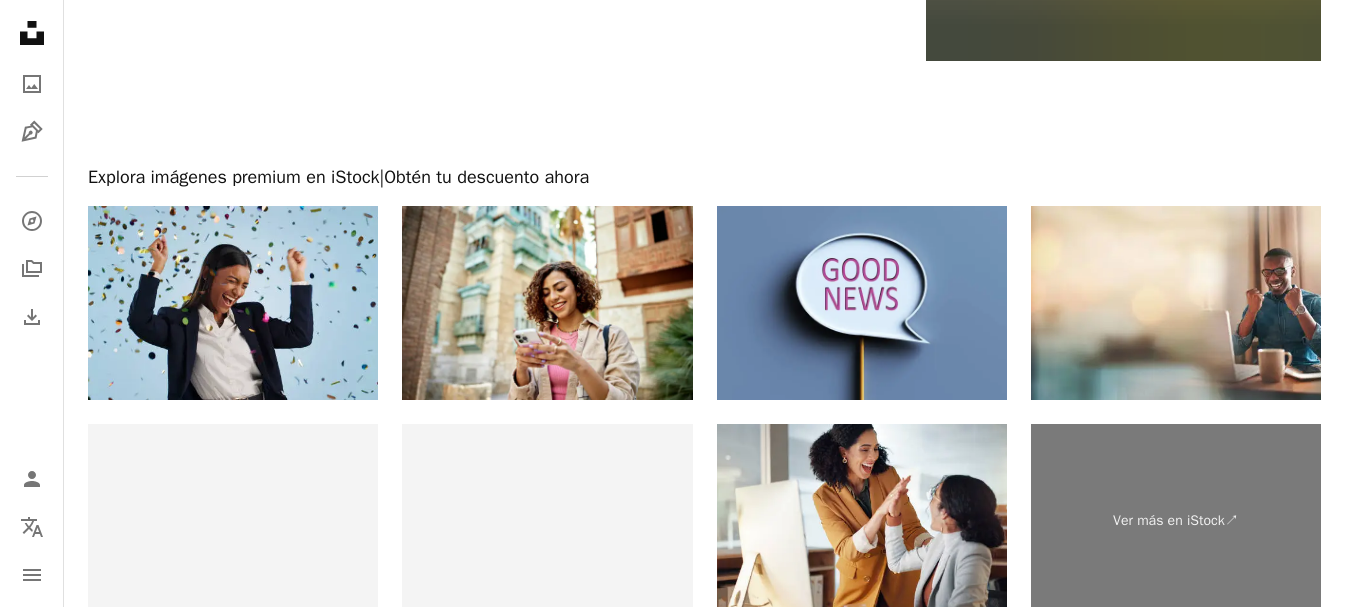 scroll, scrollTop: 17637, scrollLeft: 0, axis: vertical 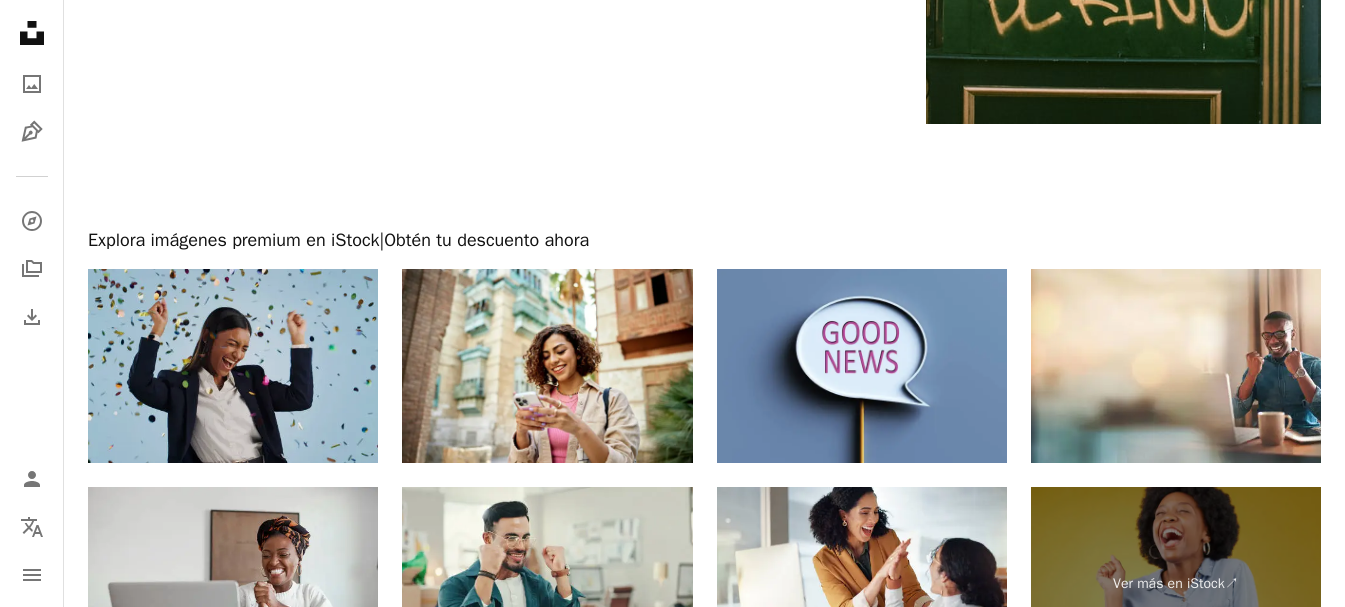 click at bounding box center (233, 366) 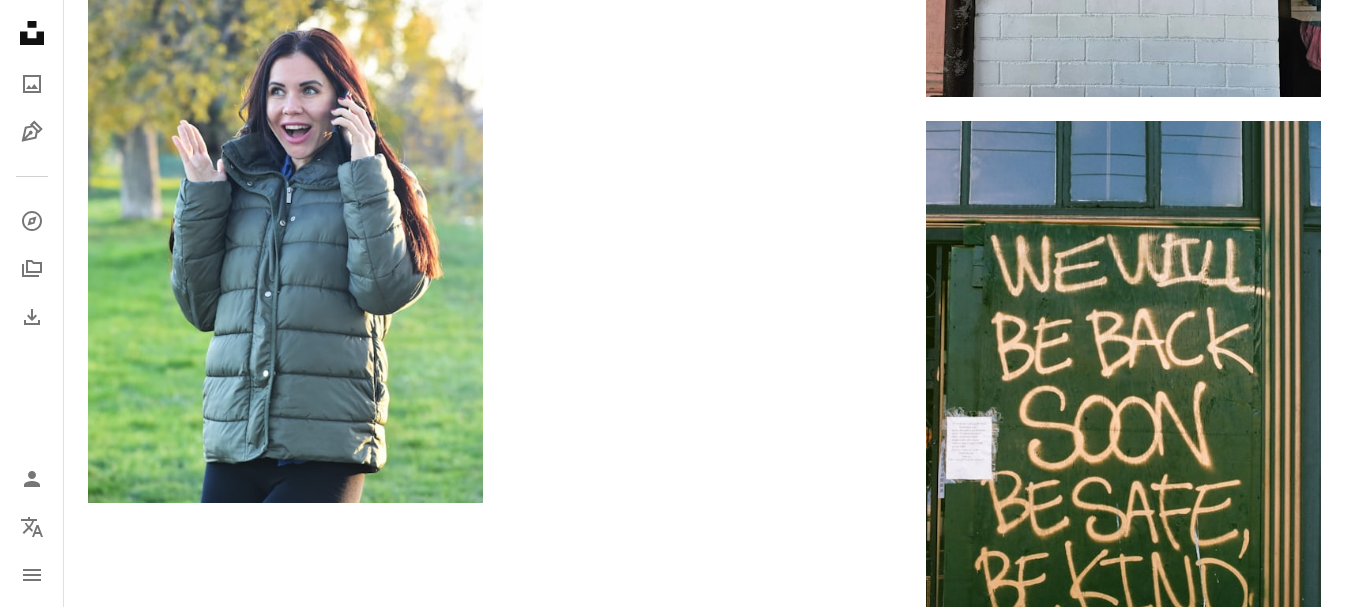 scroll, scrollTop: 17037, scrollLeft: 0, axis: vertical 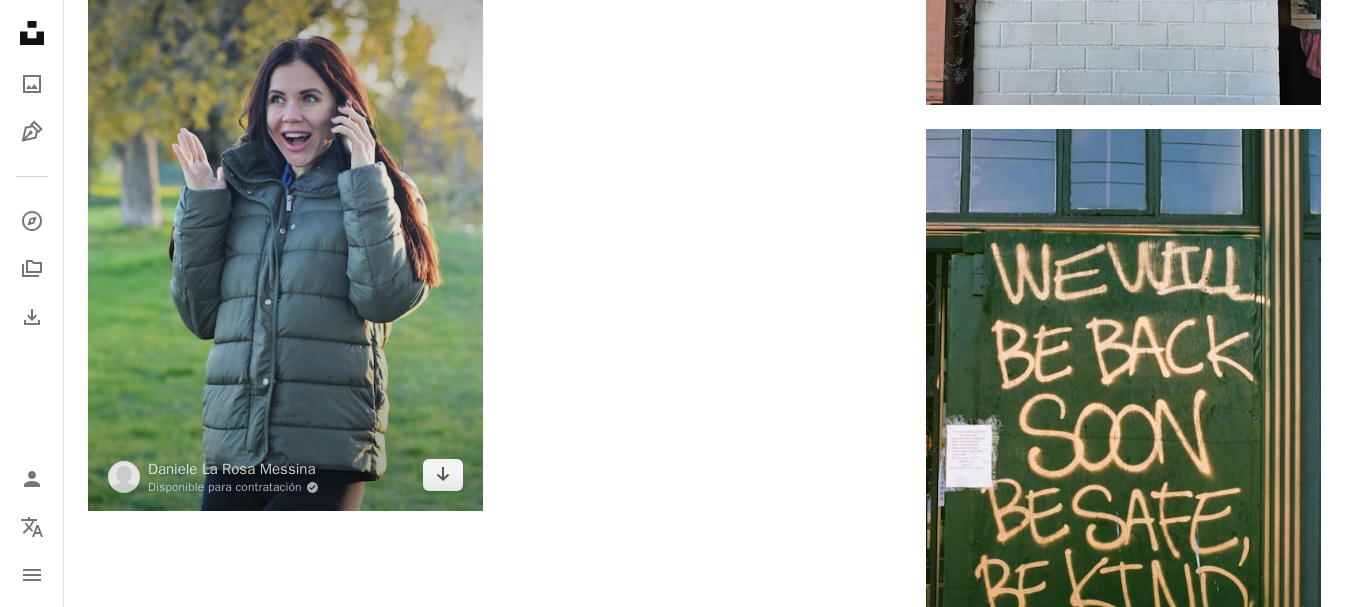 click at bounding box center (285, 215) 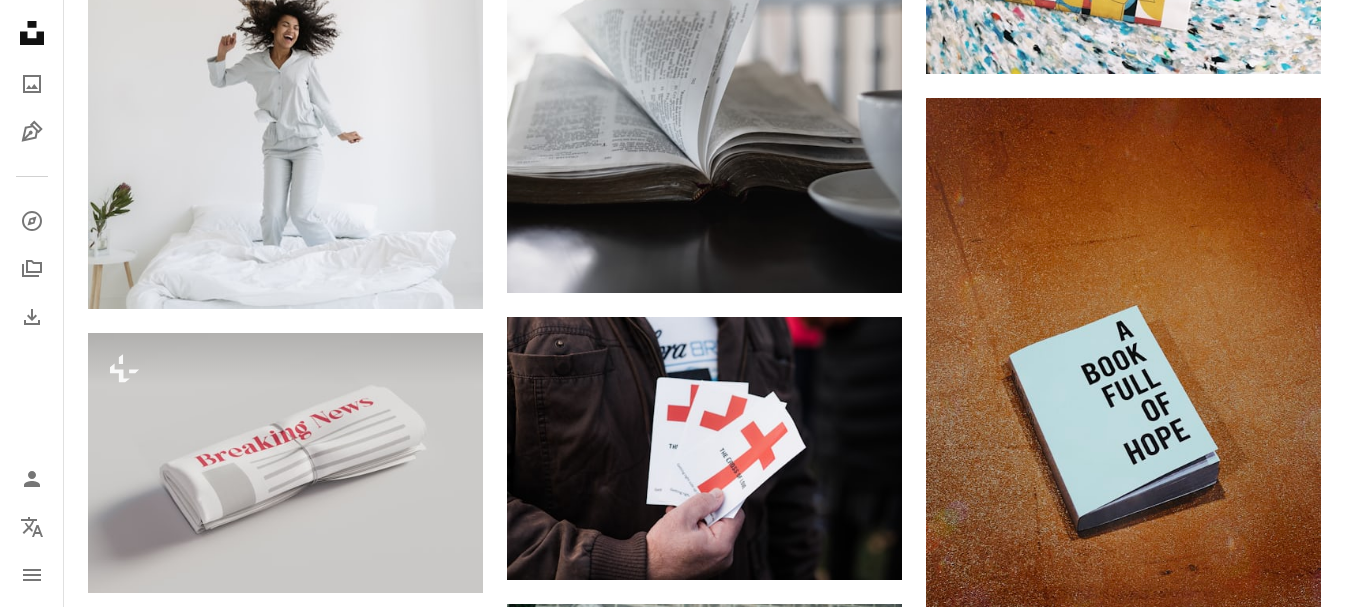 scroll, scrollTop: 2737, scrollLeft: 0, axis: vertical 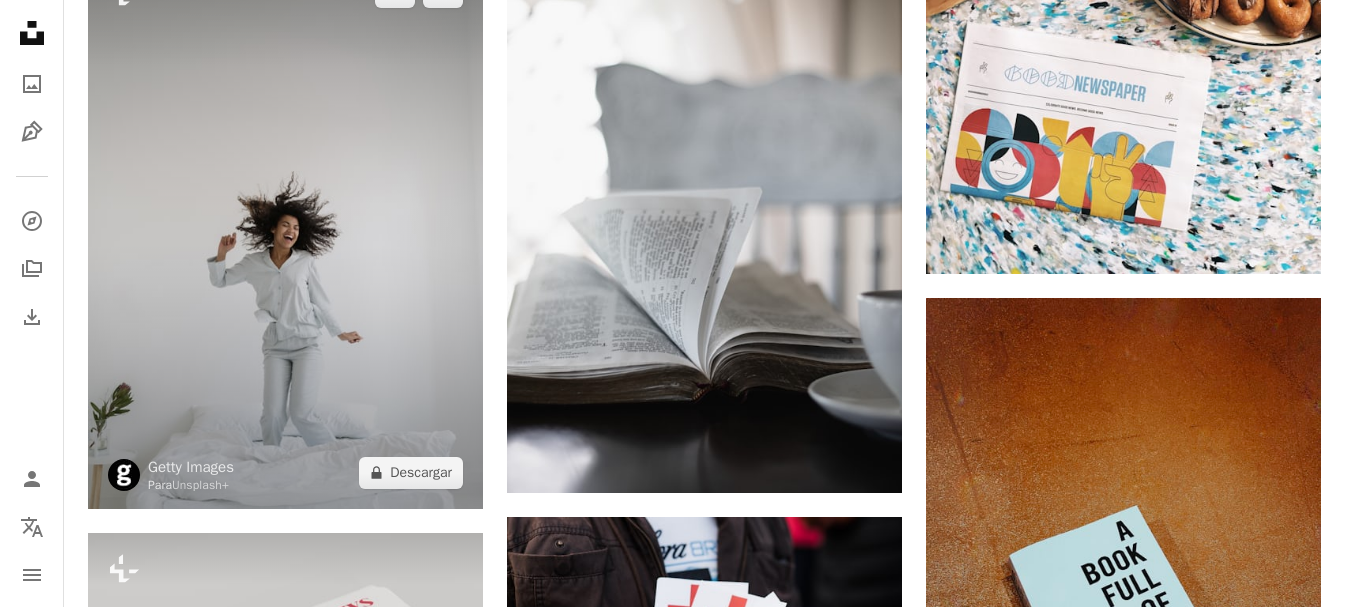 click at bounding box center [285, 232] 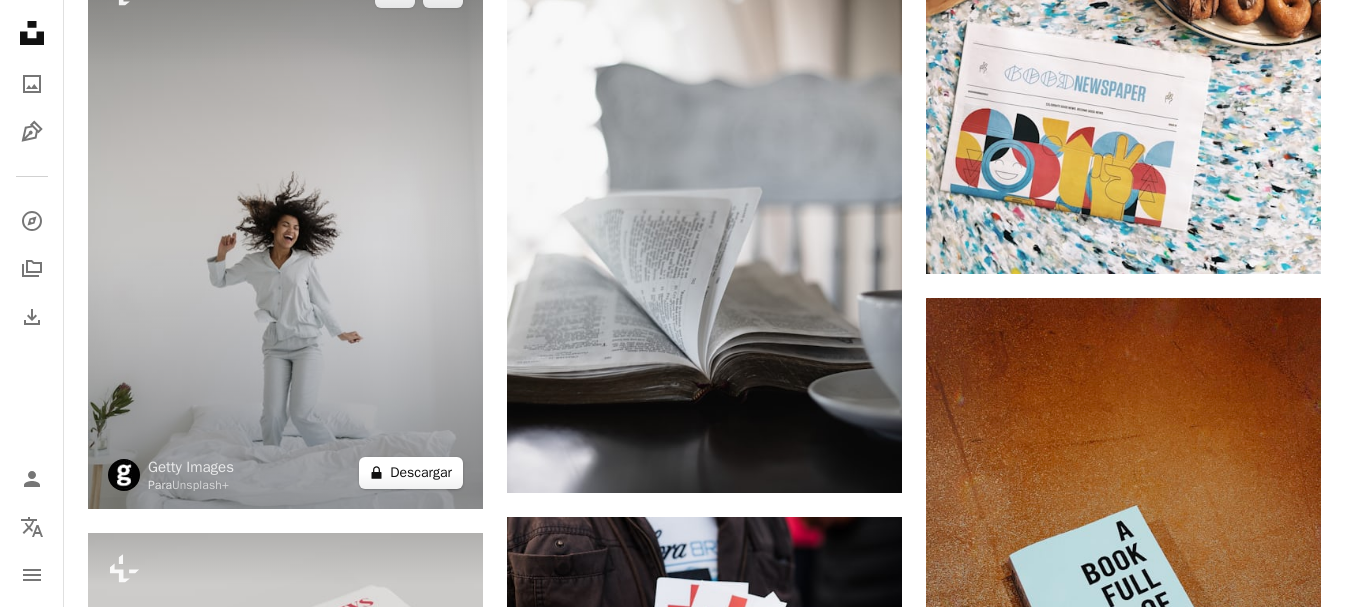 click on "A lock Descargar" at bounding box center [411, 473] 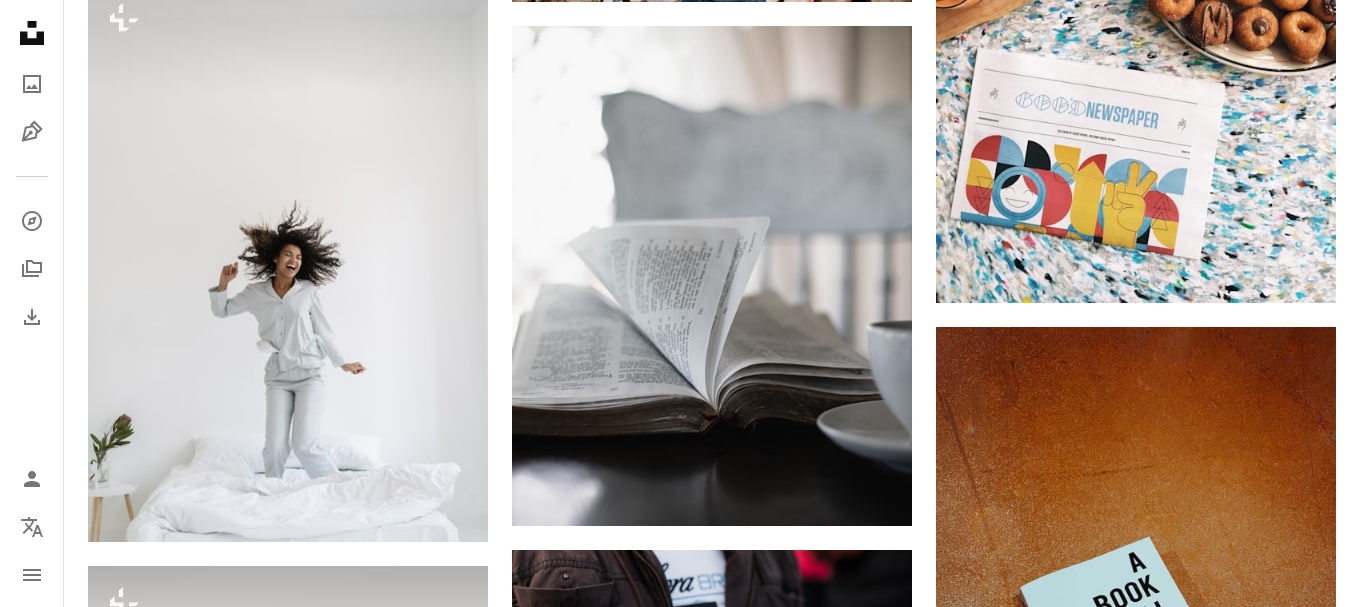 click on "An X shape" at bounding box center (20, 20) 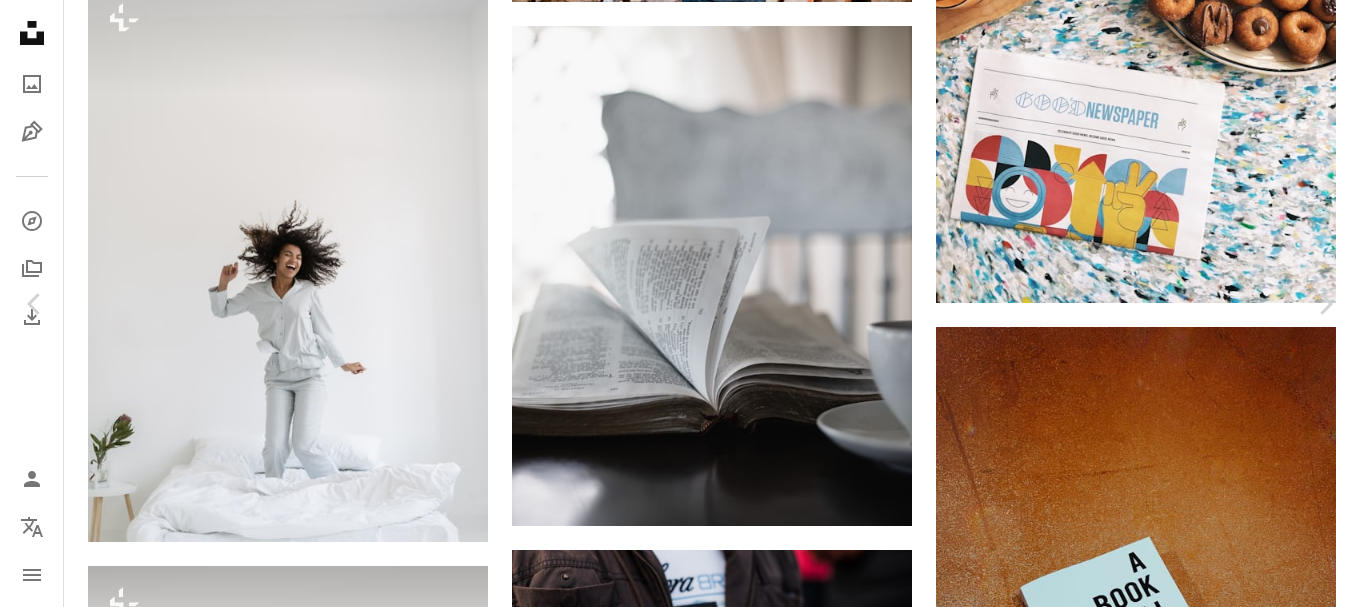 click on "An X shape" at bounding box center (20, 20) 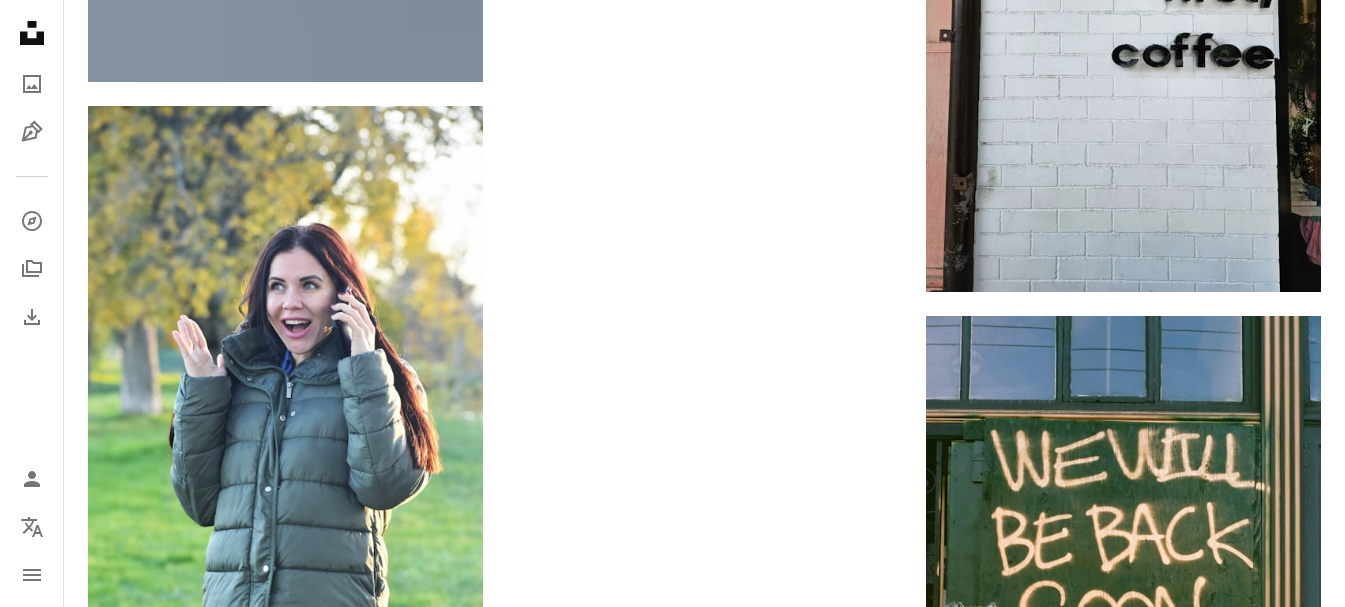 scroll, scrollTop: 16837, scrollLeft: 0, axis: vertical 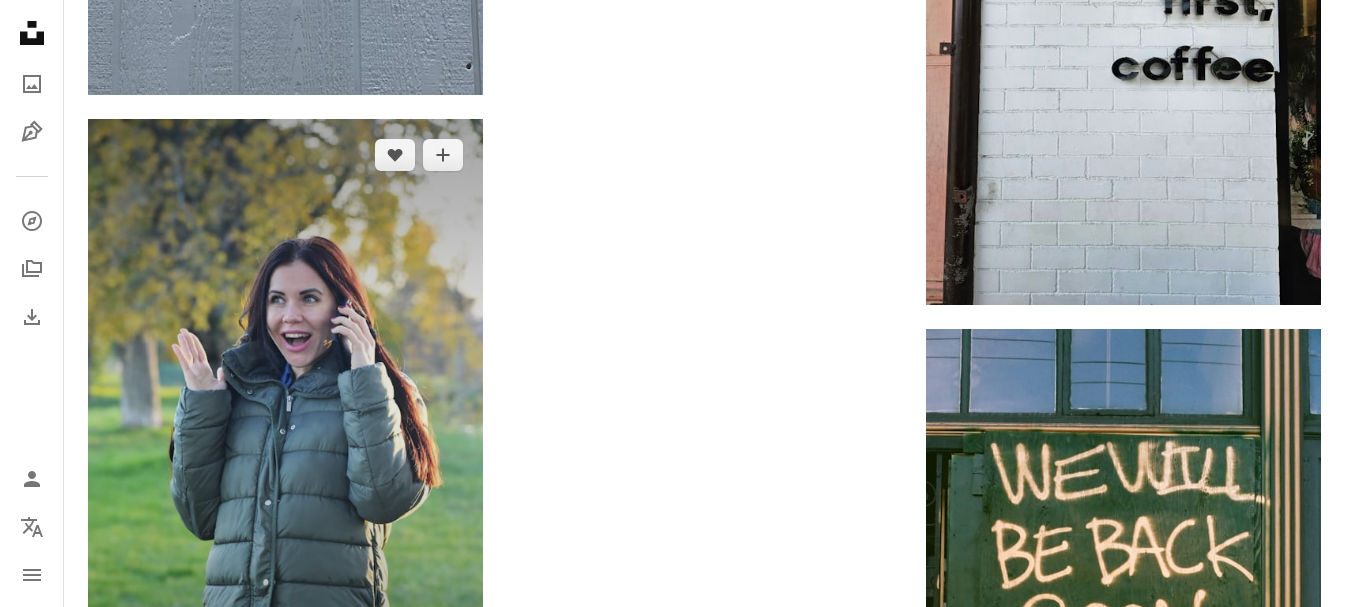 click at bounding box center [285, 415] 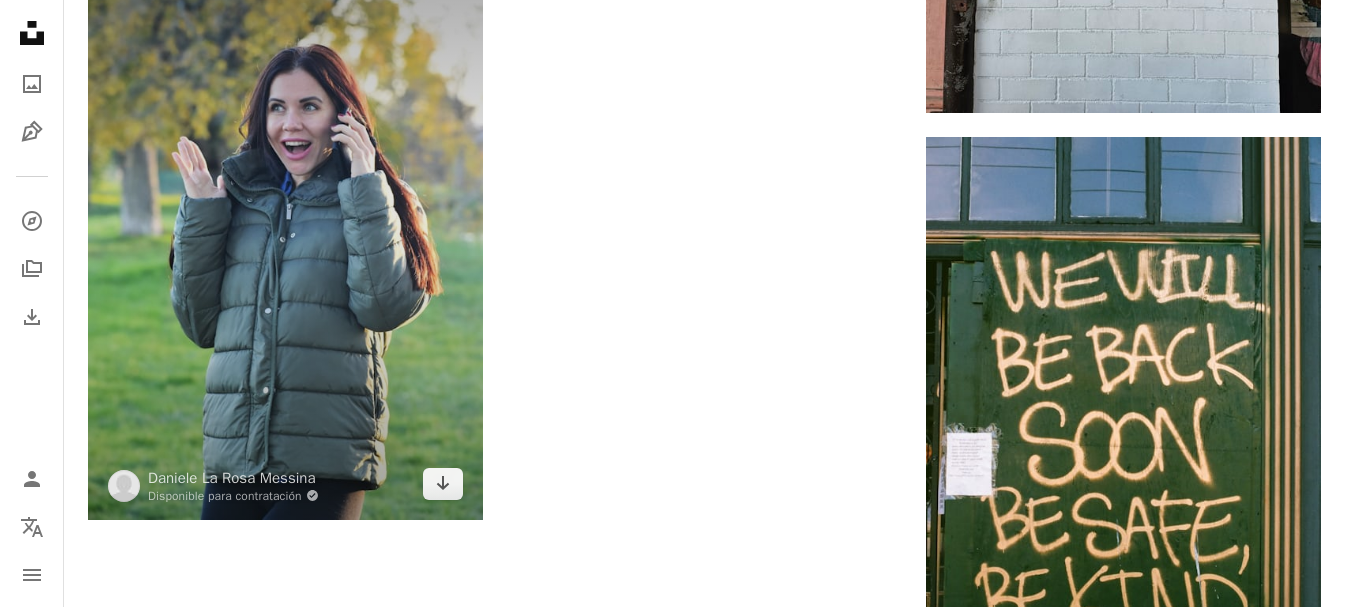 scroll, scrollTop: 17037, scrollLeft: 0, axis: vertical 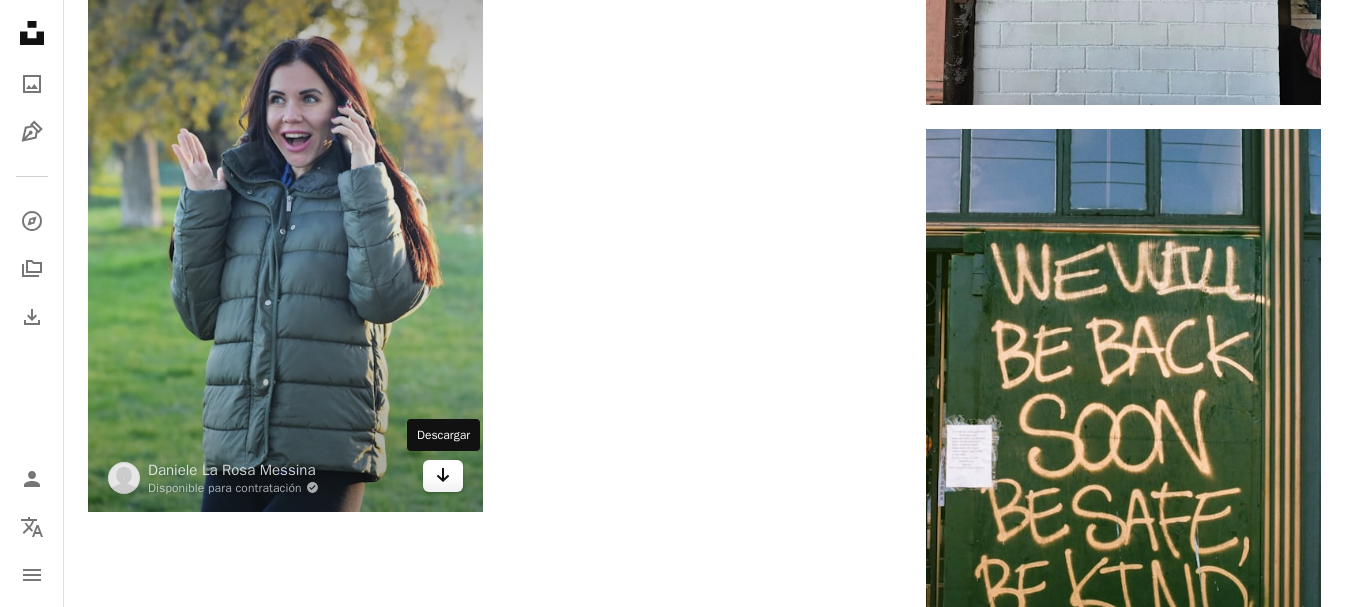 click 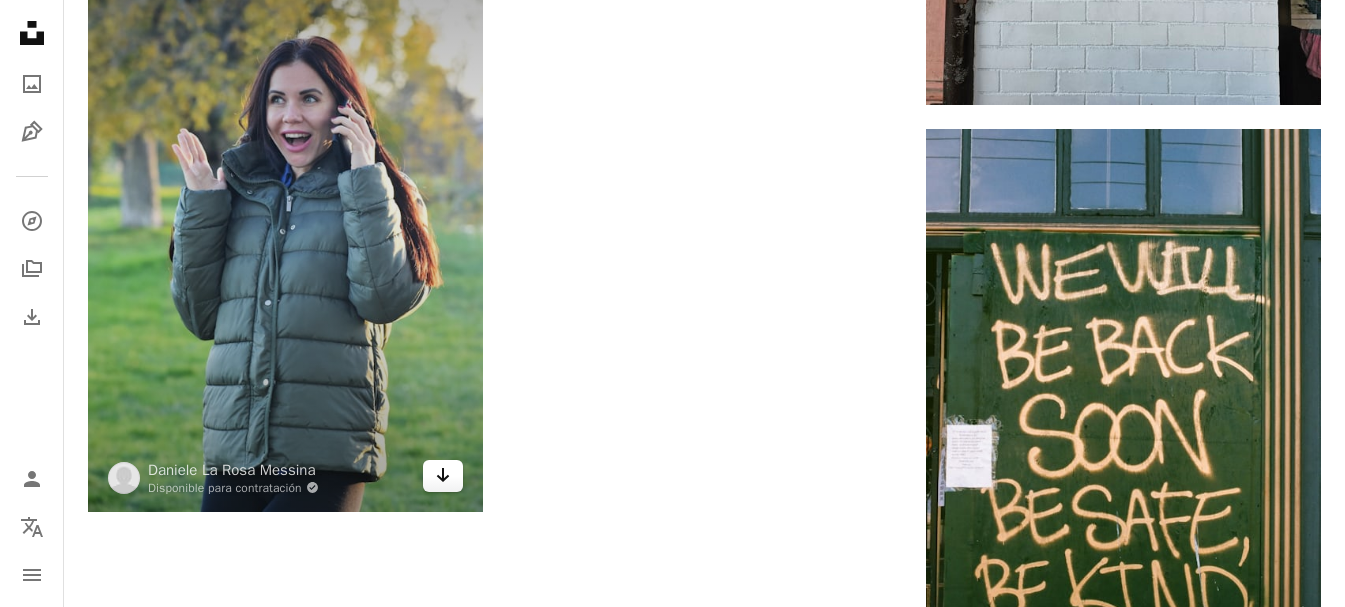 click 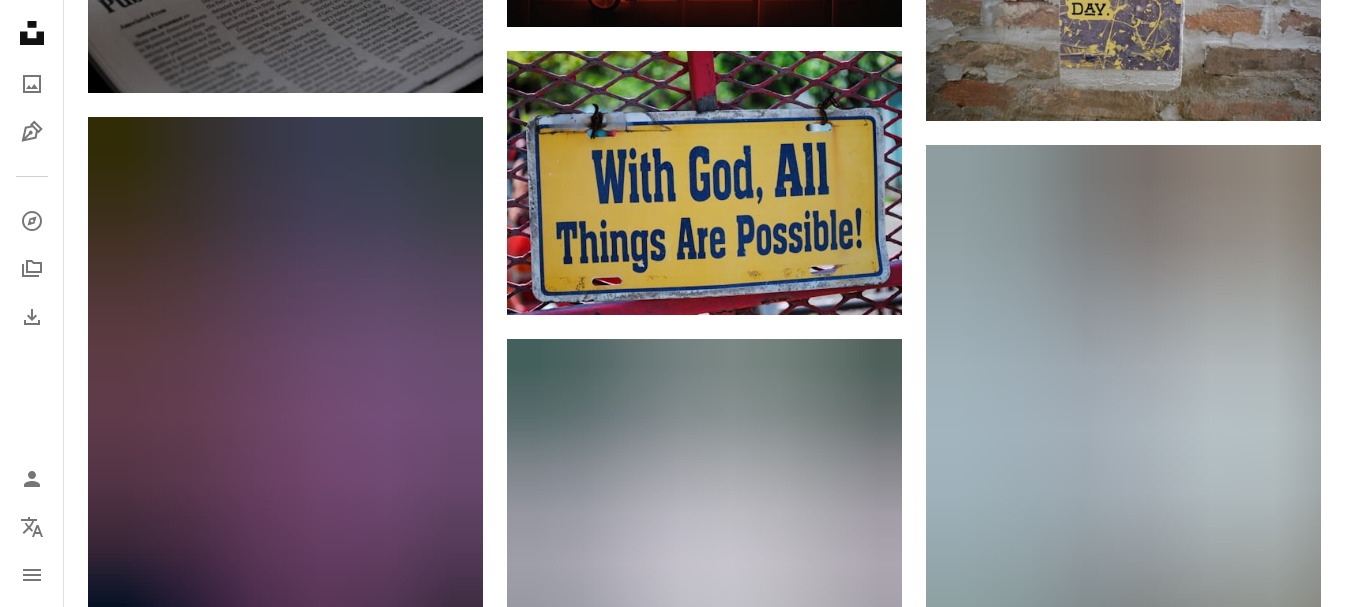 scroll, scrollTop: 13637, scrollLeft: 0, axis: vertical 